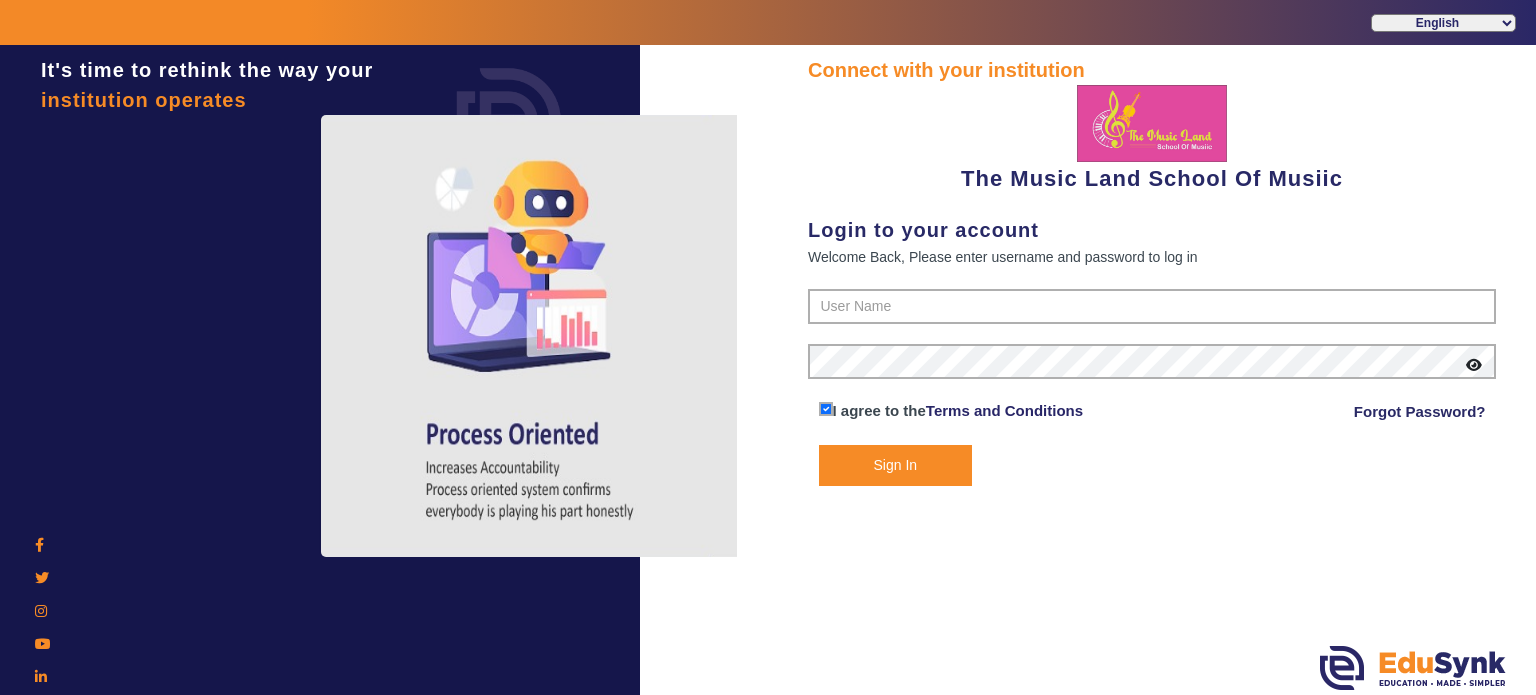 scroll, scrollTop: 0, scrollLeft: 0, axis: both 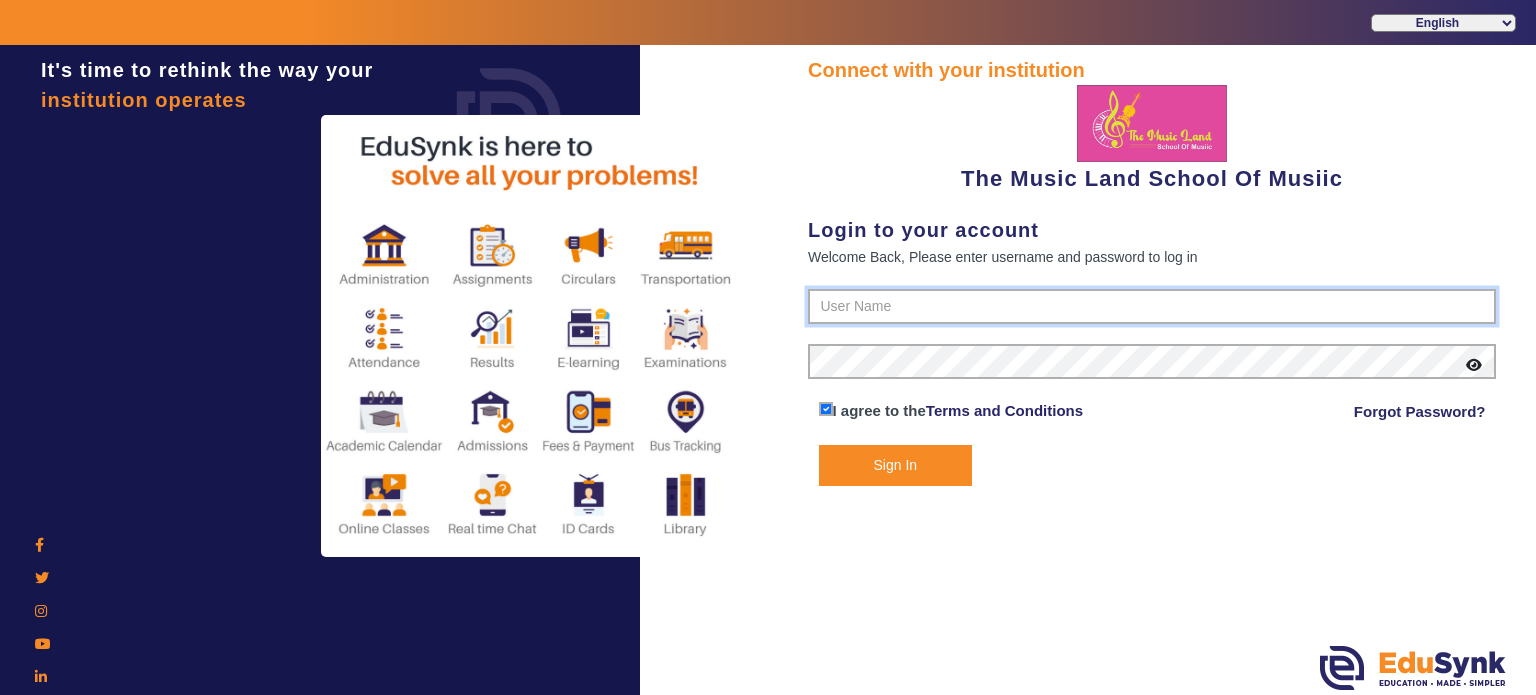 click at bounding box center (1152, 307) 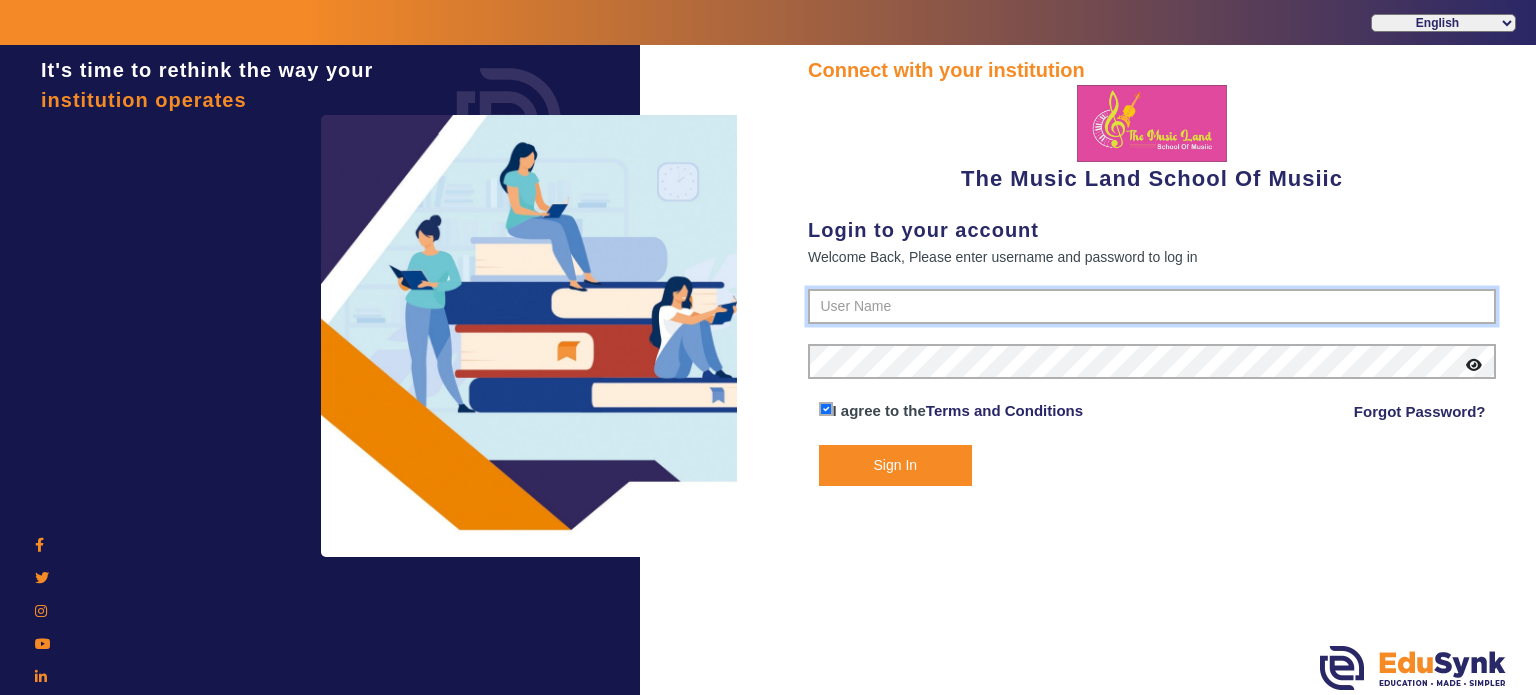 type on "6289307556" 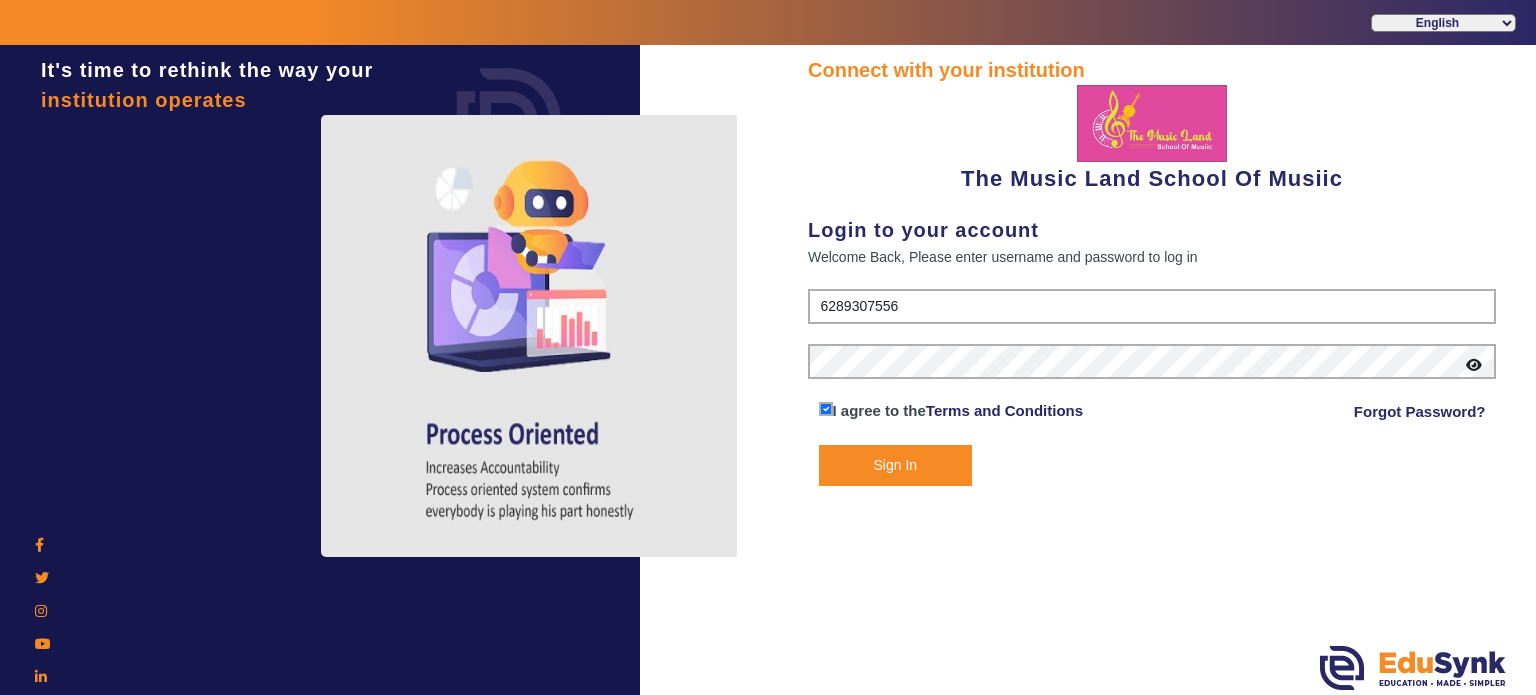 click on "Sign In" 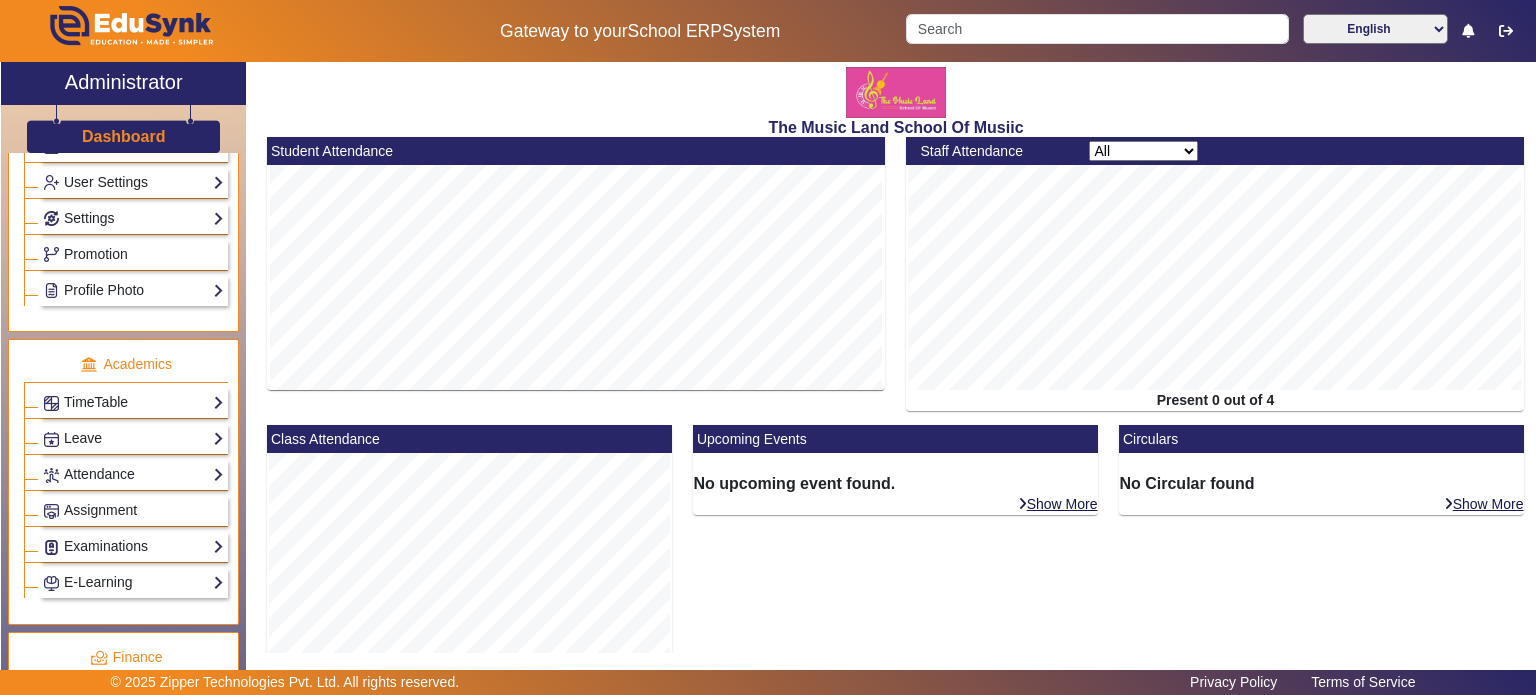 scroll, scrollTop: 615, scrollLeft: 0, axis: vertical 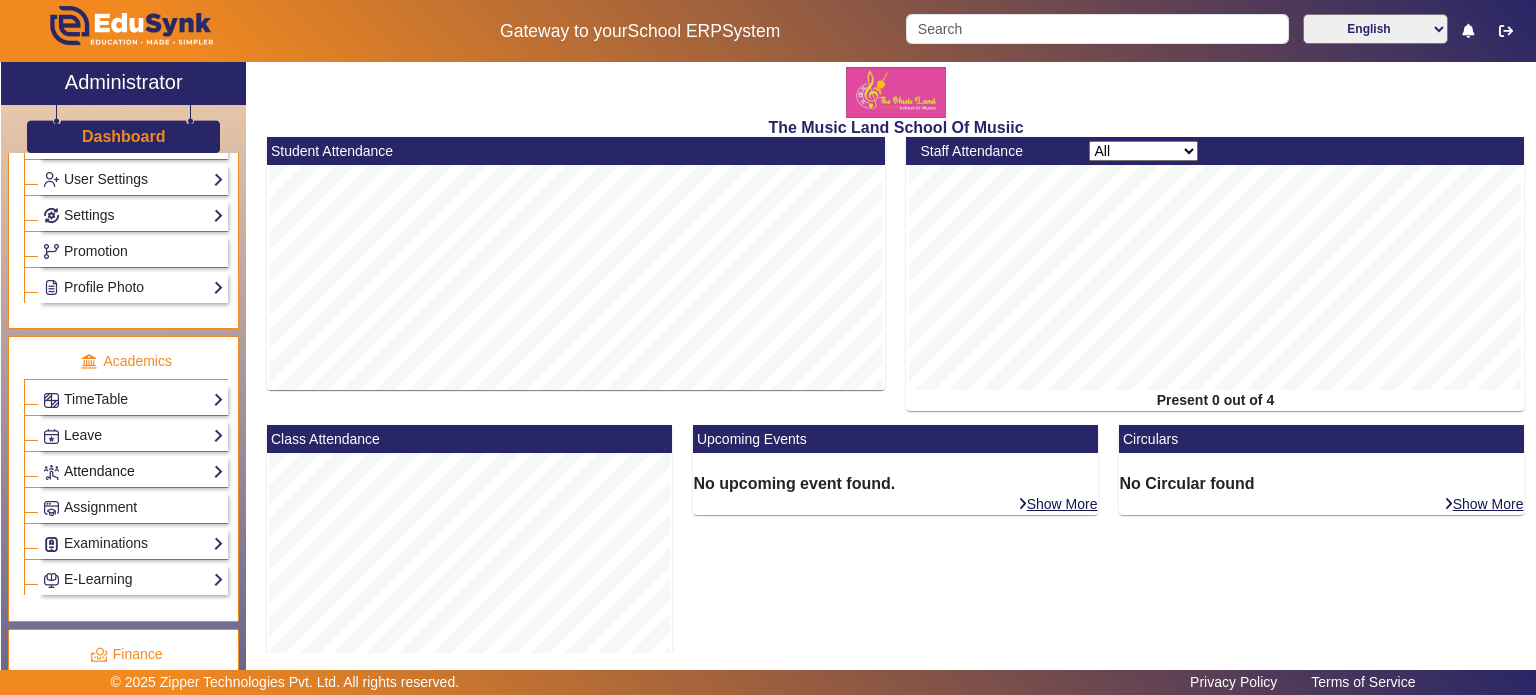 click on "Attendance" 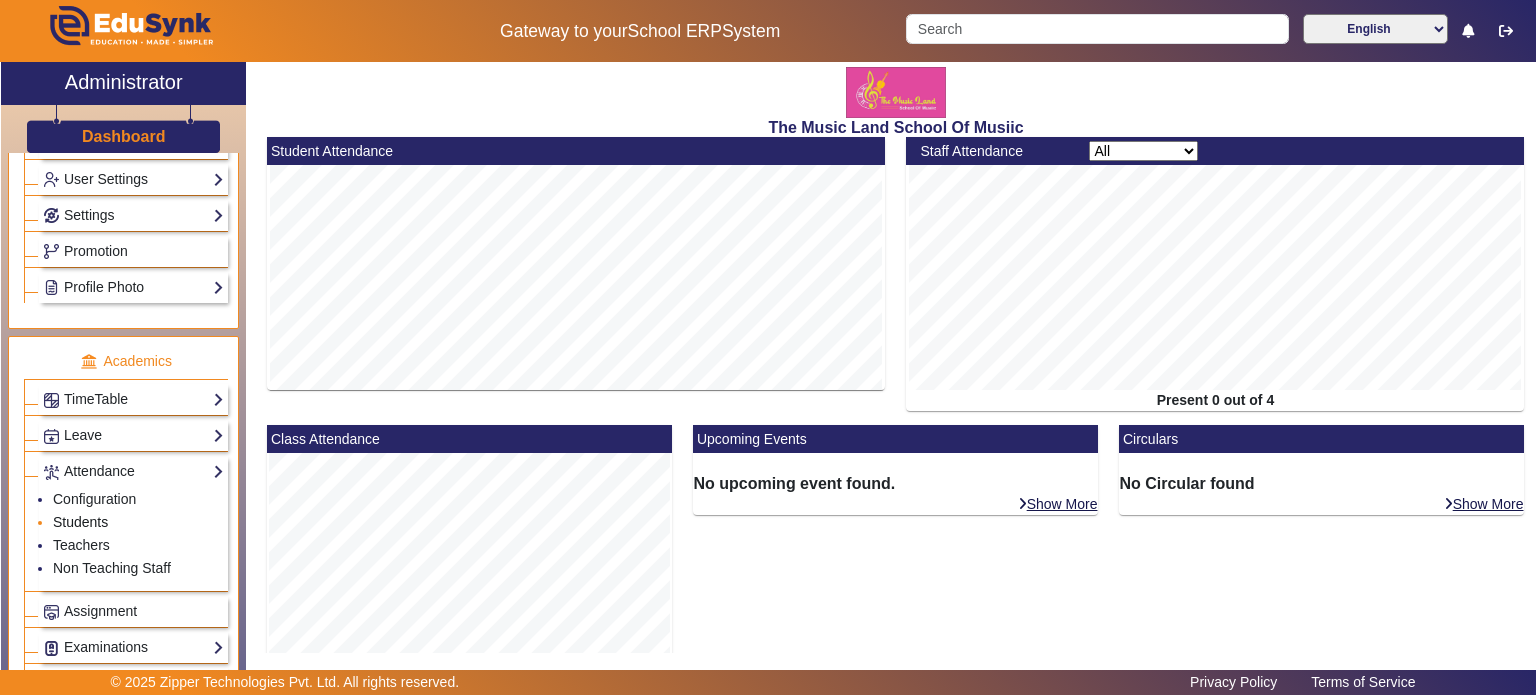 click on "Students" 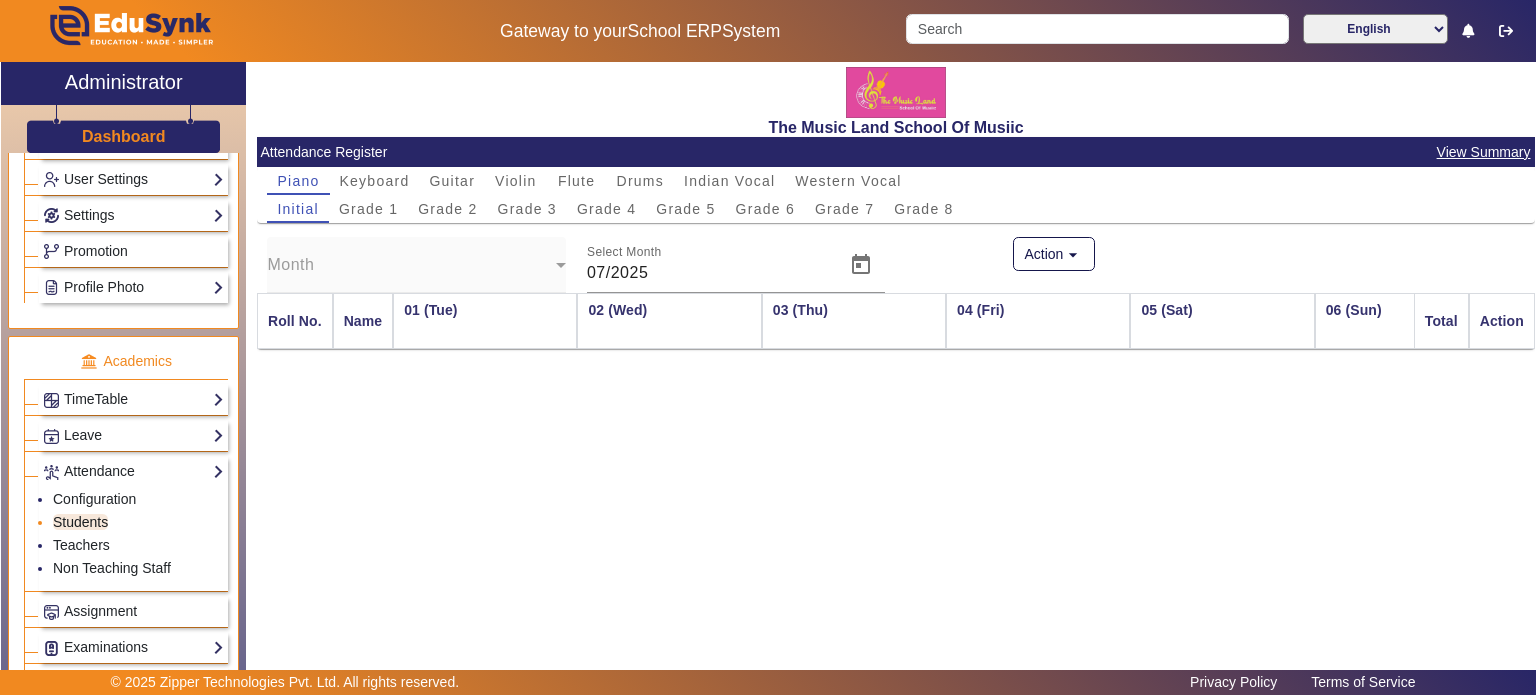 scroll, scrollTop: 0, scrollLeft: 2060, axis: horizontal 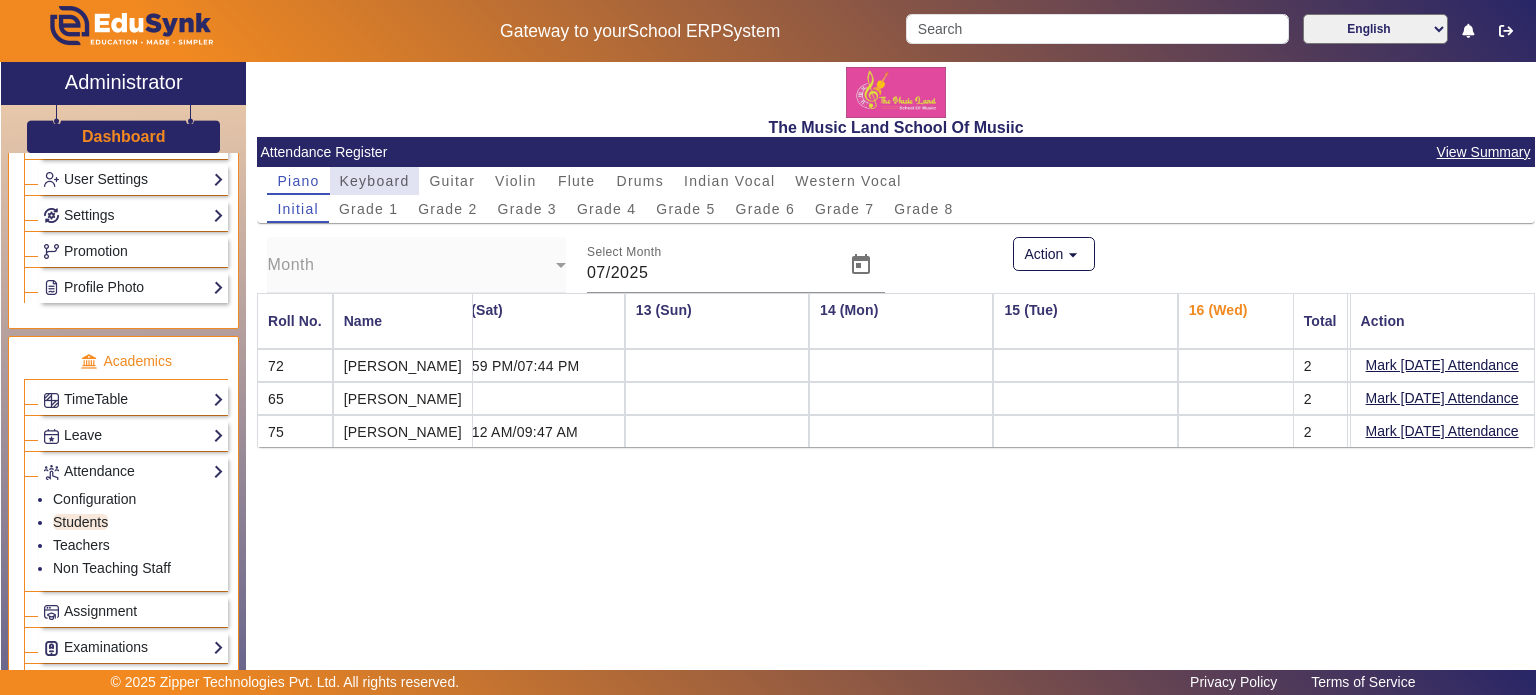 click on "Keyboard" at bounding box center [375, 181] 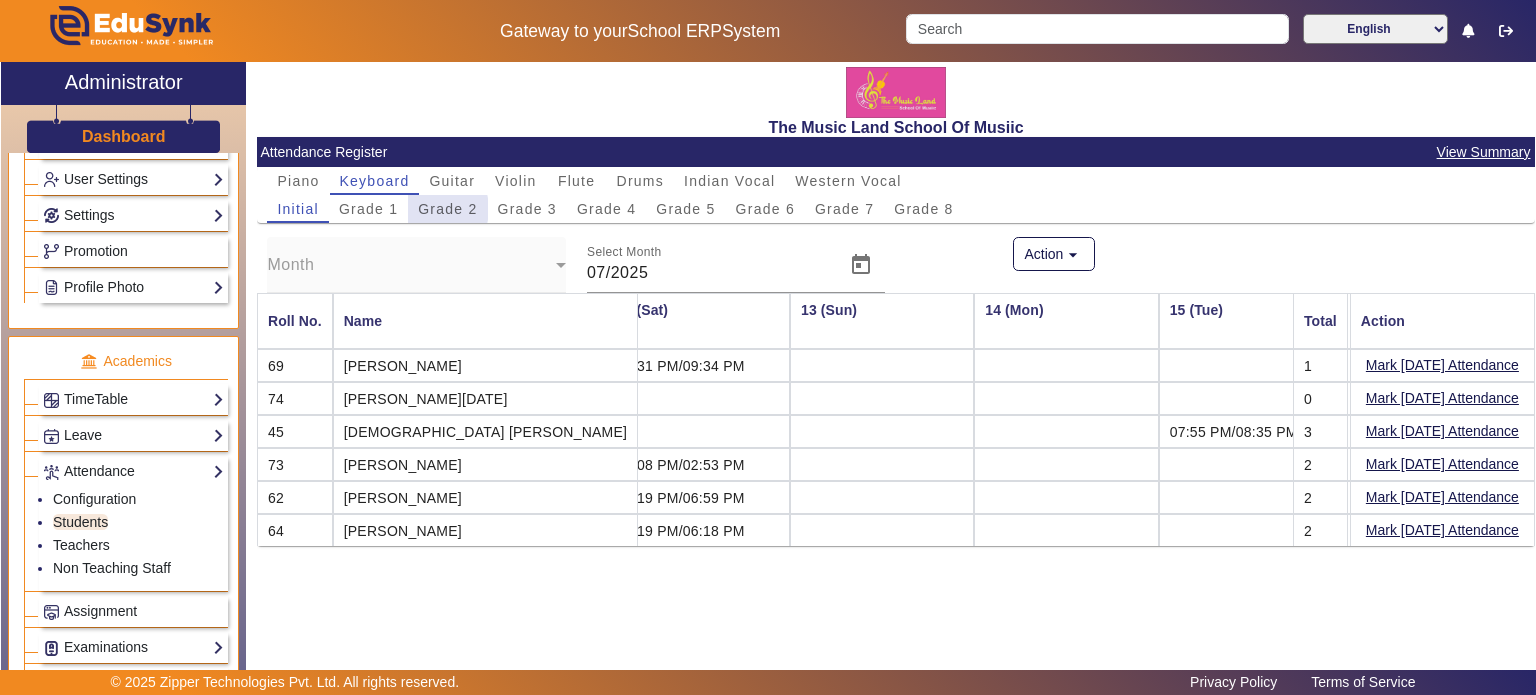 click on "Grade 2" at bounding box center [447, 209] 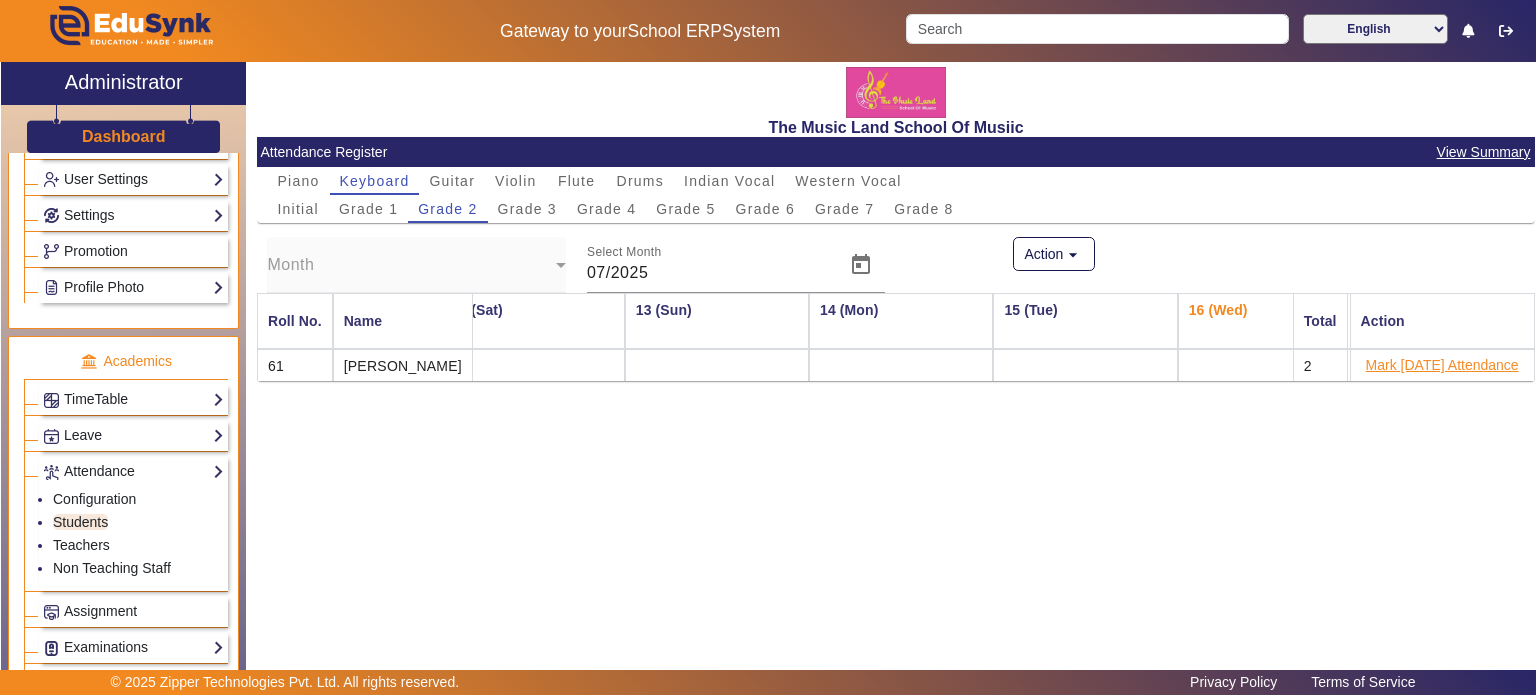 click on "Mark [DATE] Attendance" at bounding box center [1442, 365] 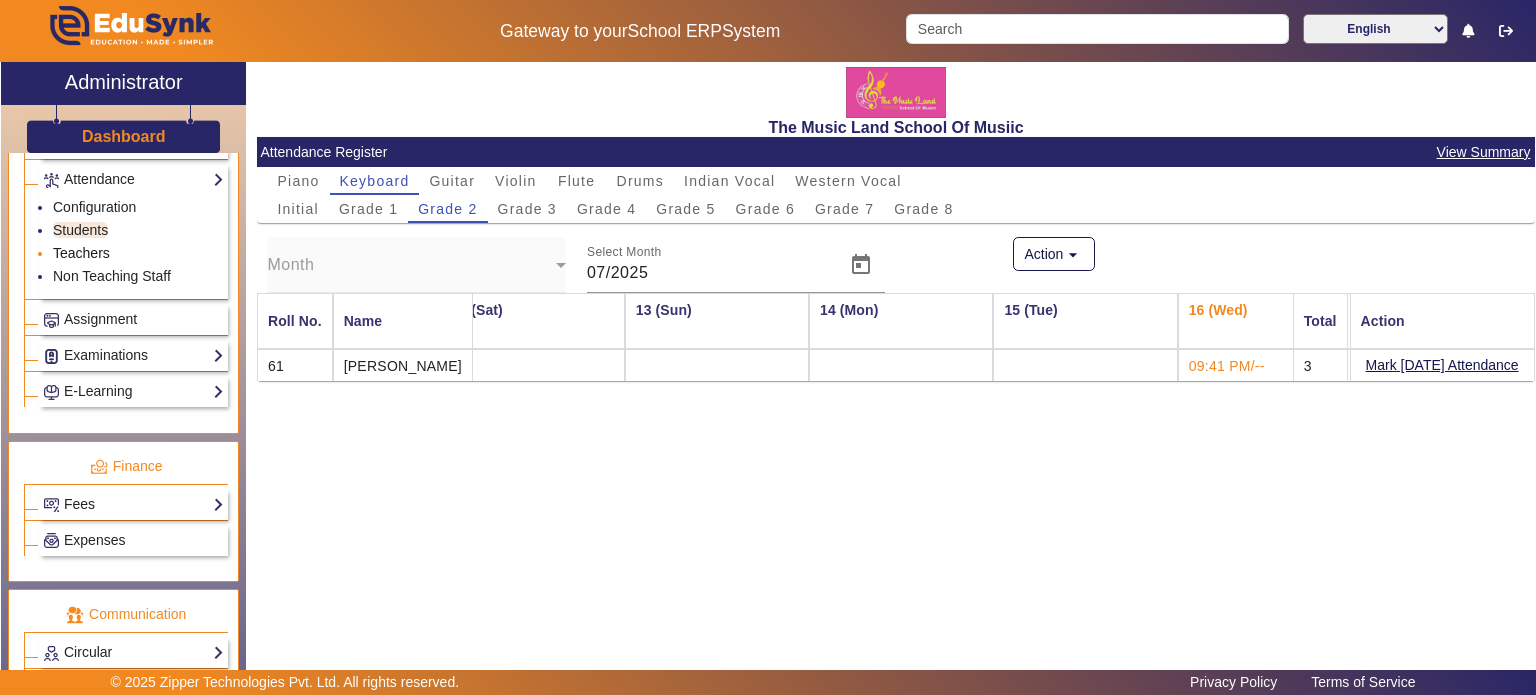 scroll, scrollTop: 0, scrollLeft: 0, axis: both 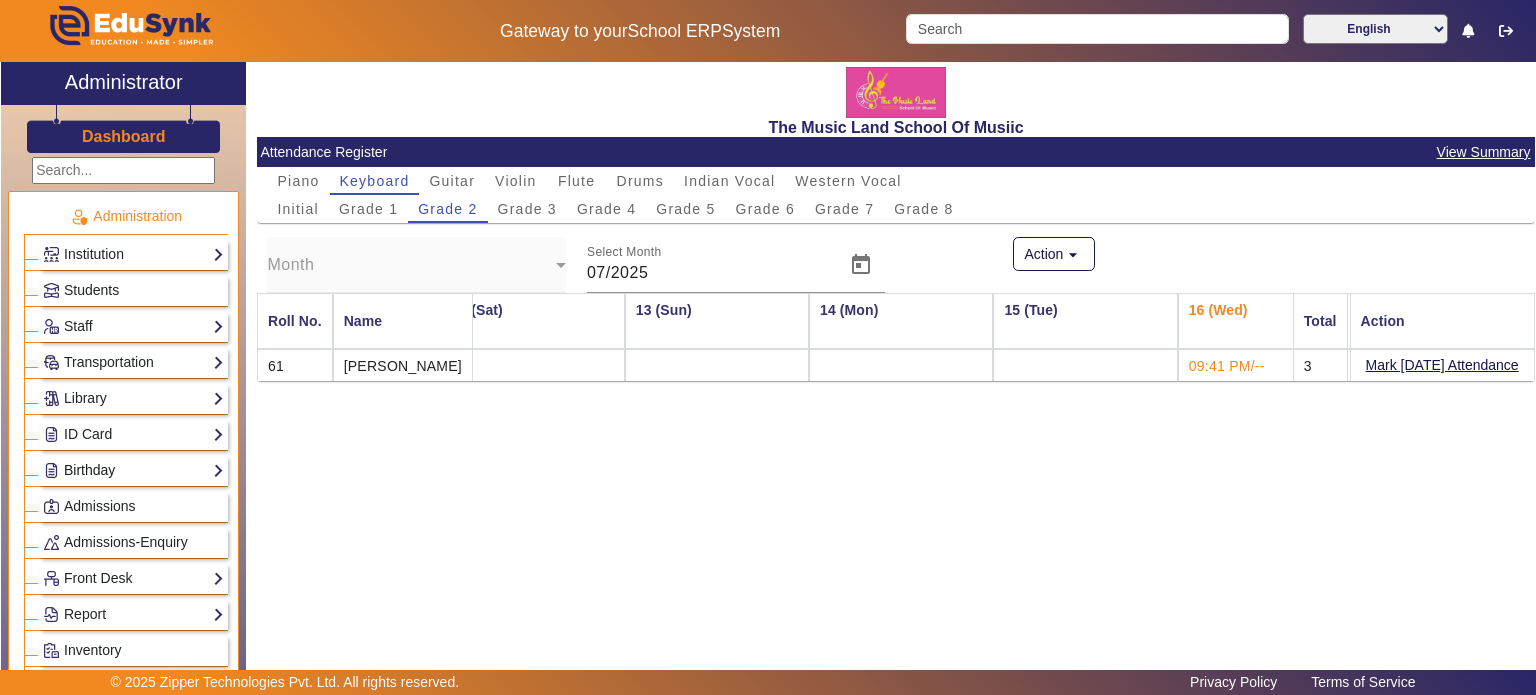 click on "Birthday" 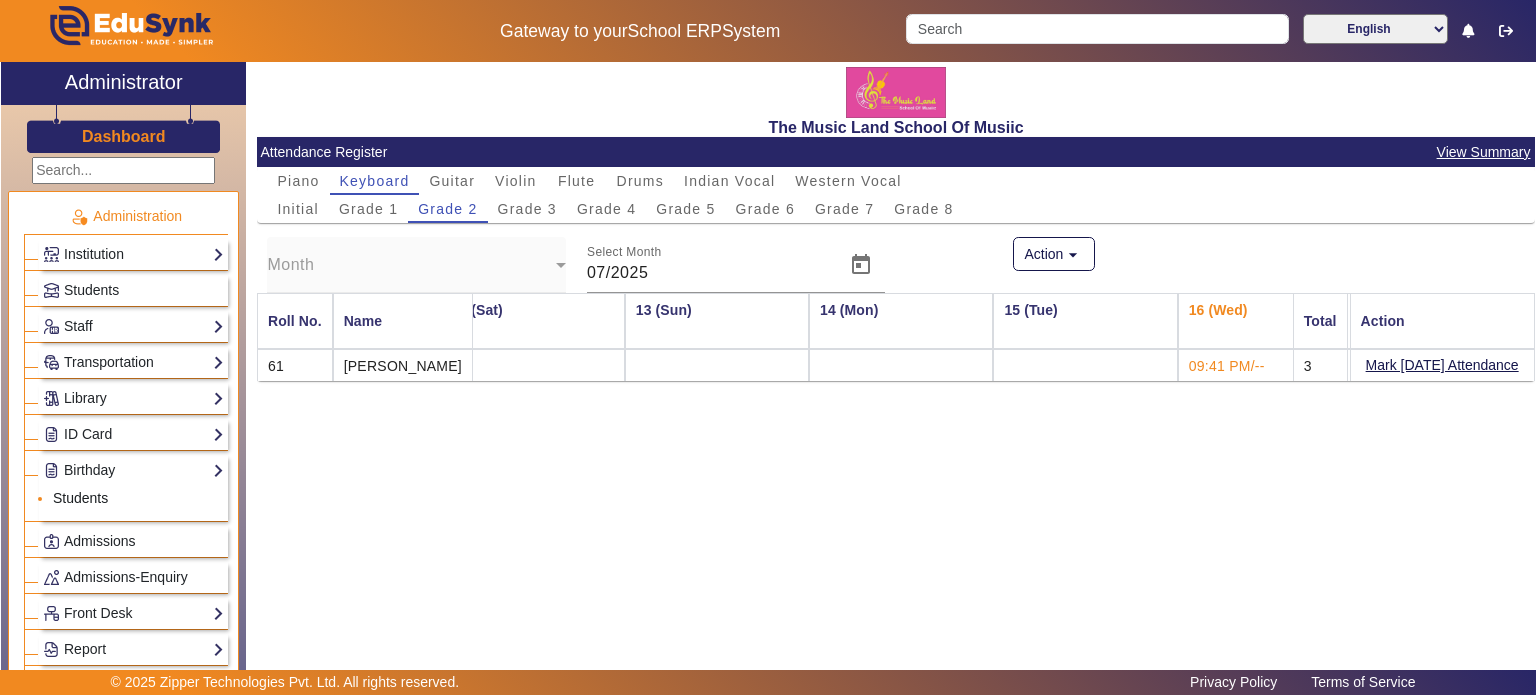 click on "Students" 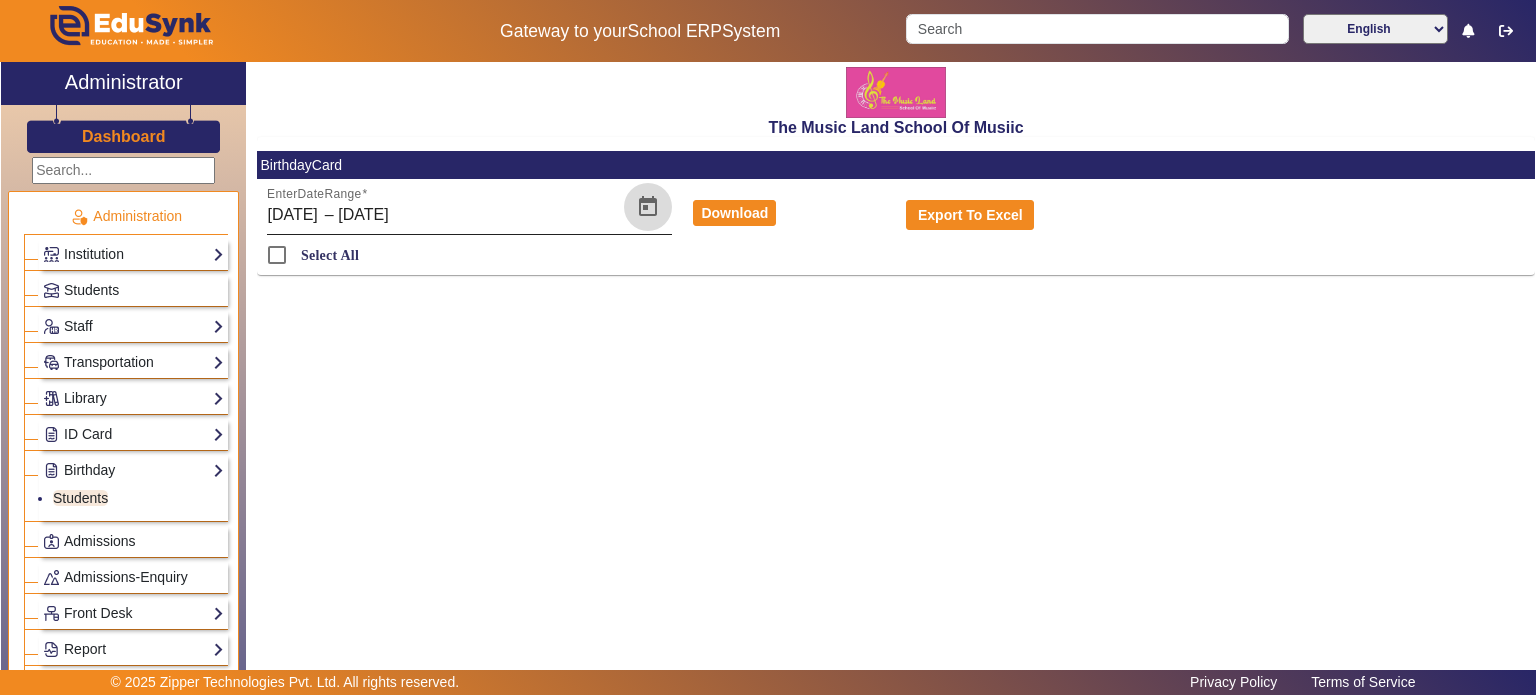 click 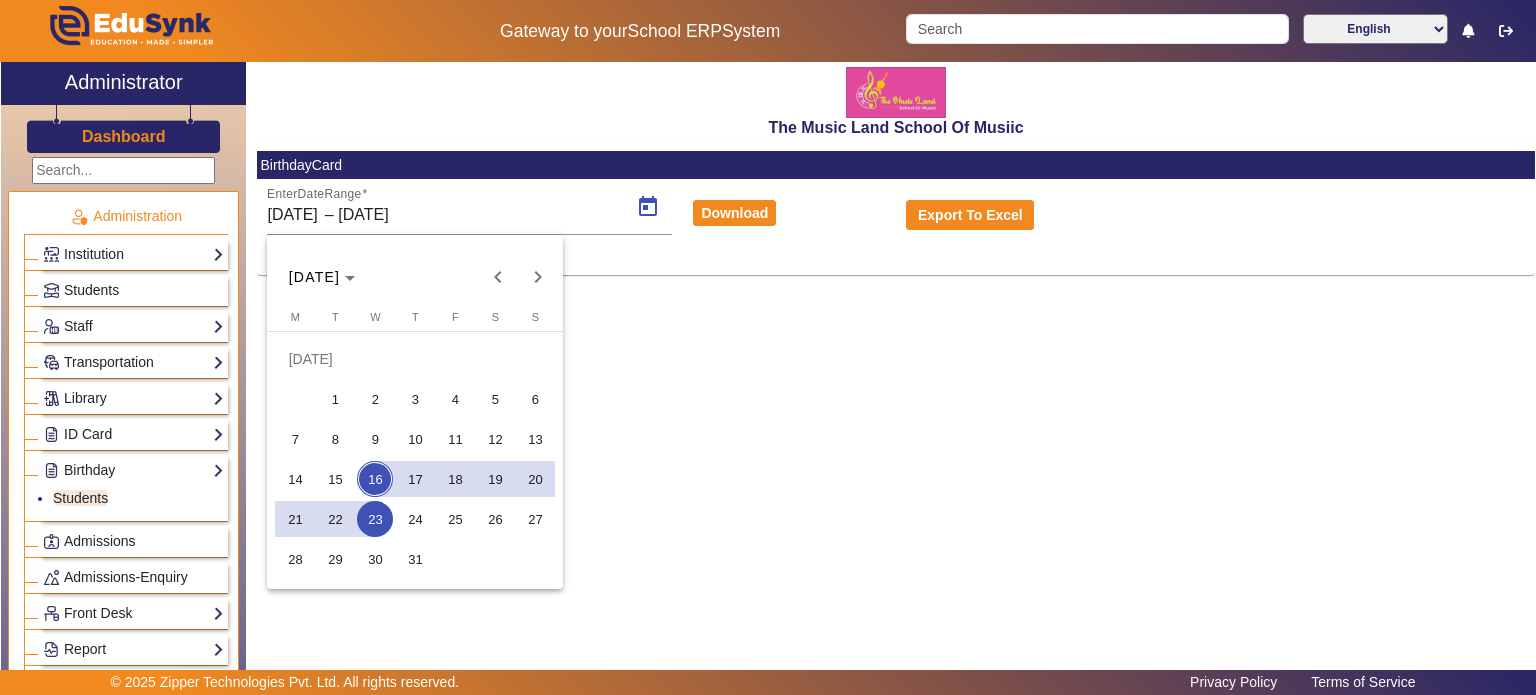 click on "16" at bounding box center [375, 479] 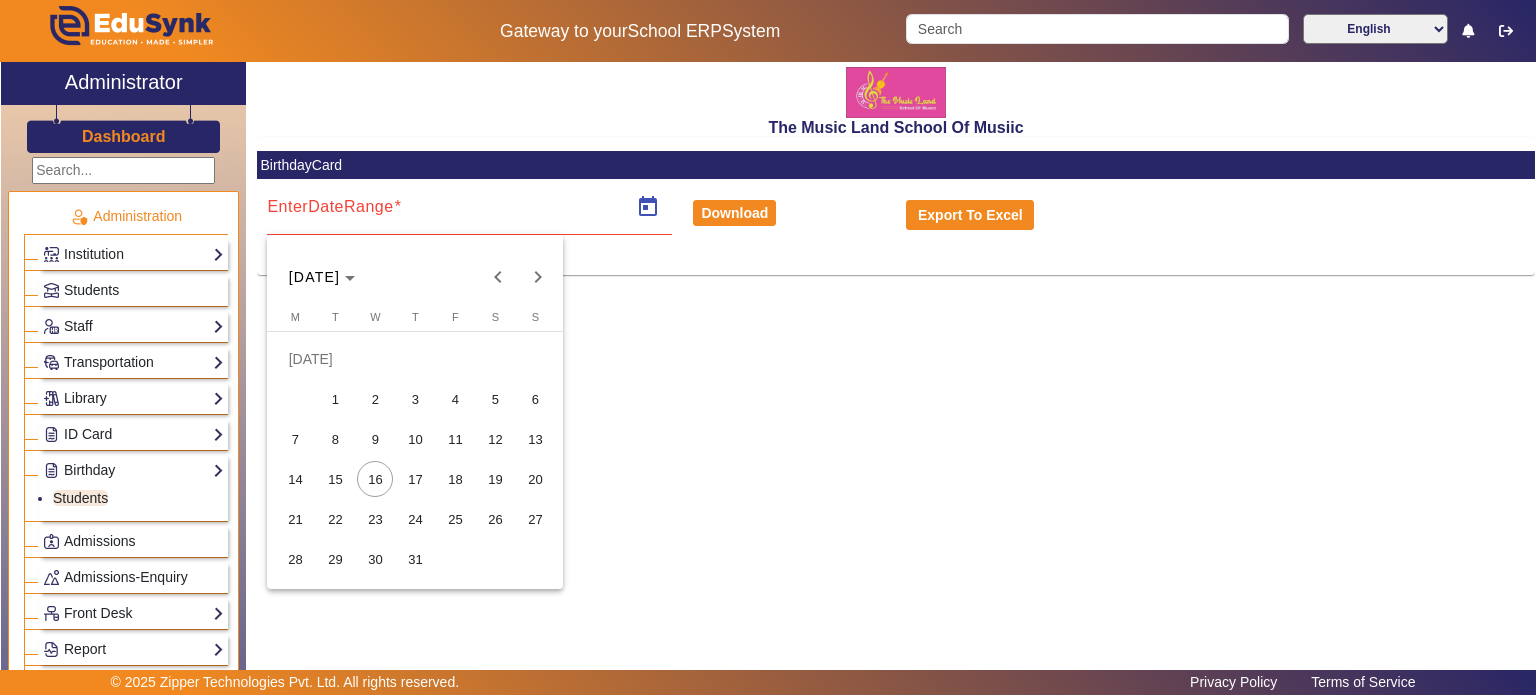 click on "31" at bounding box center (415, 559) 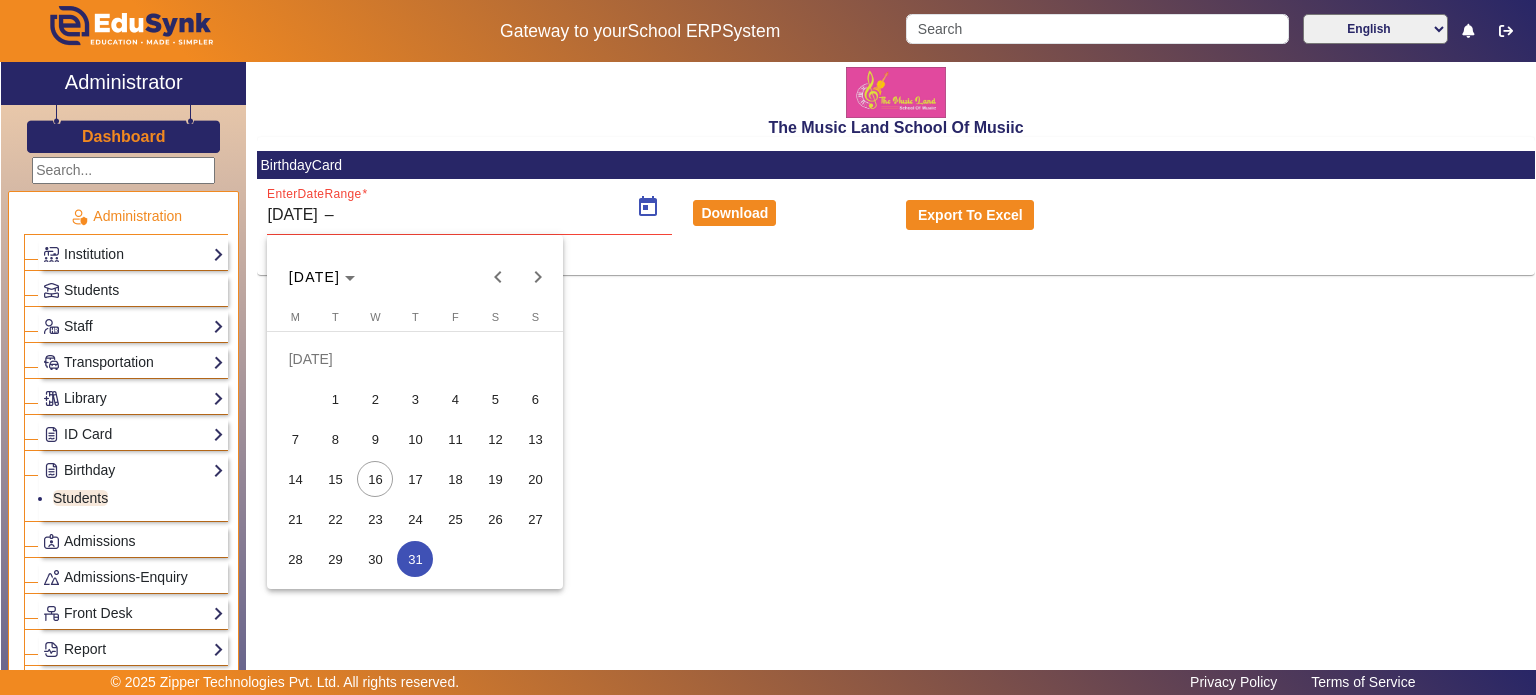 click on "16" at bounding box center [375, 479] 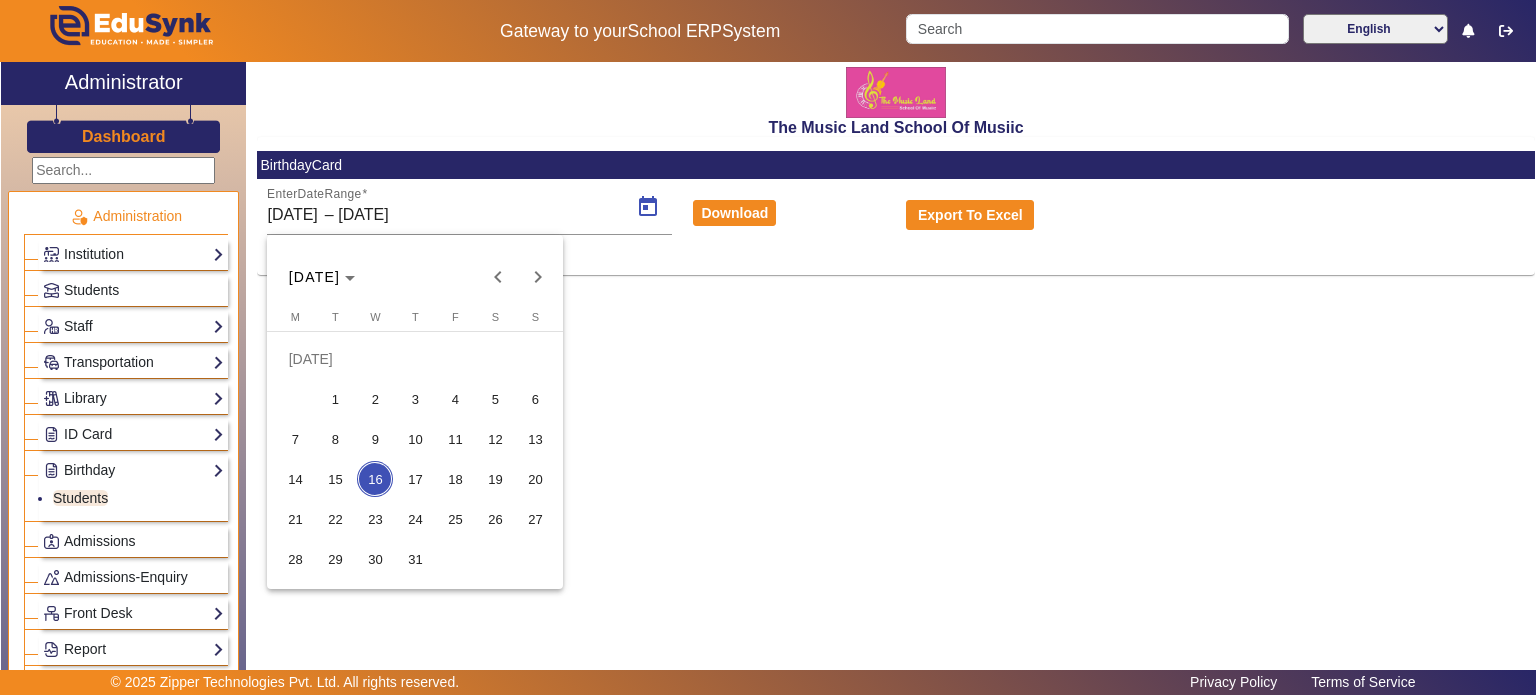 click on "31" at bounding box center [415, 559] 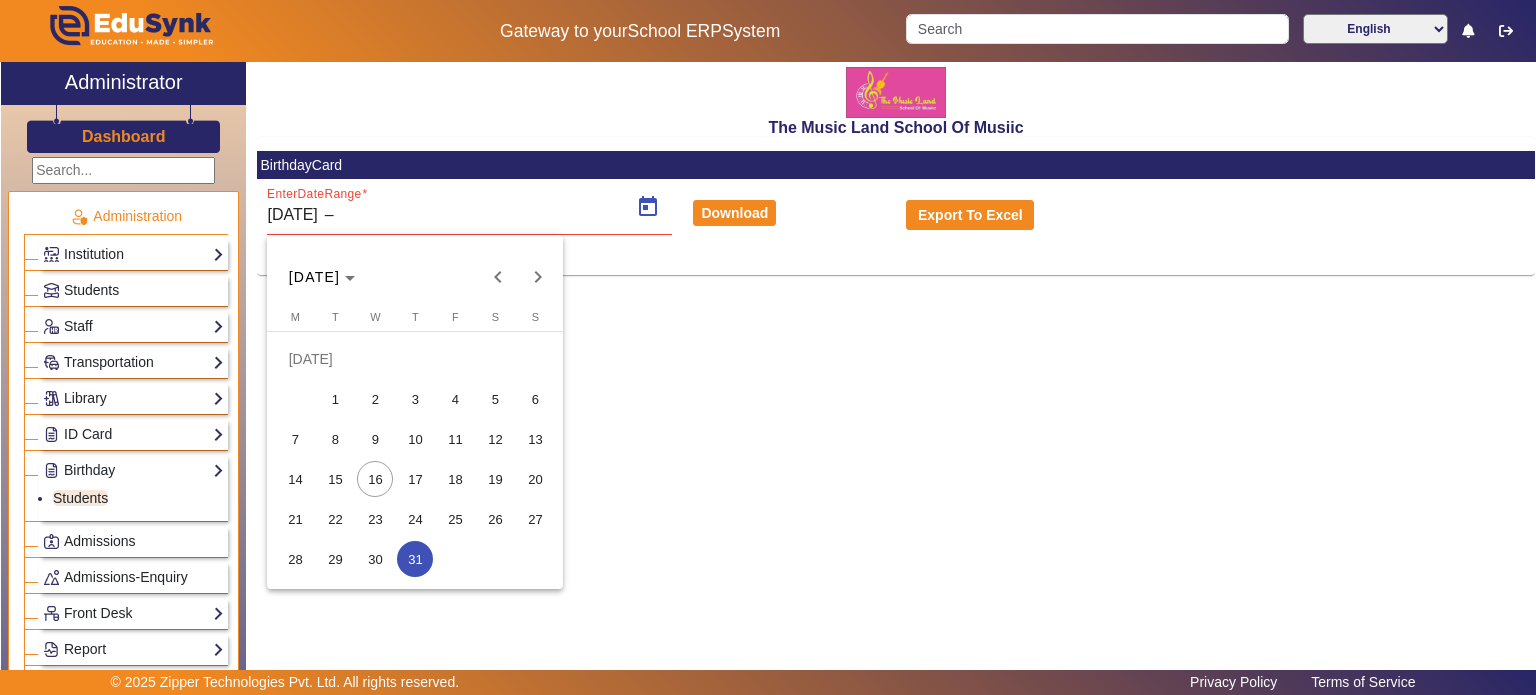 click on "16" at bounding box center [375, 479] 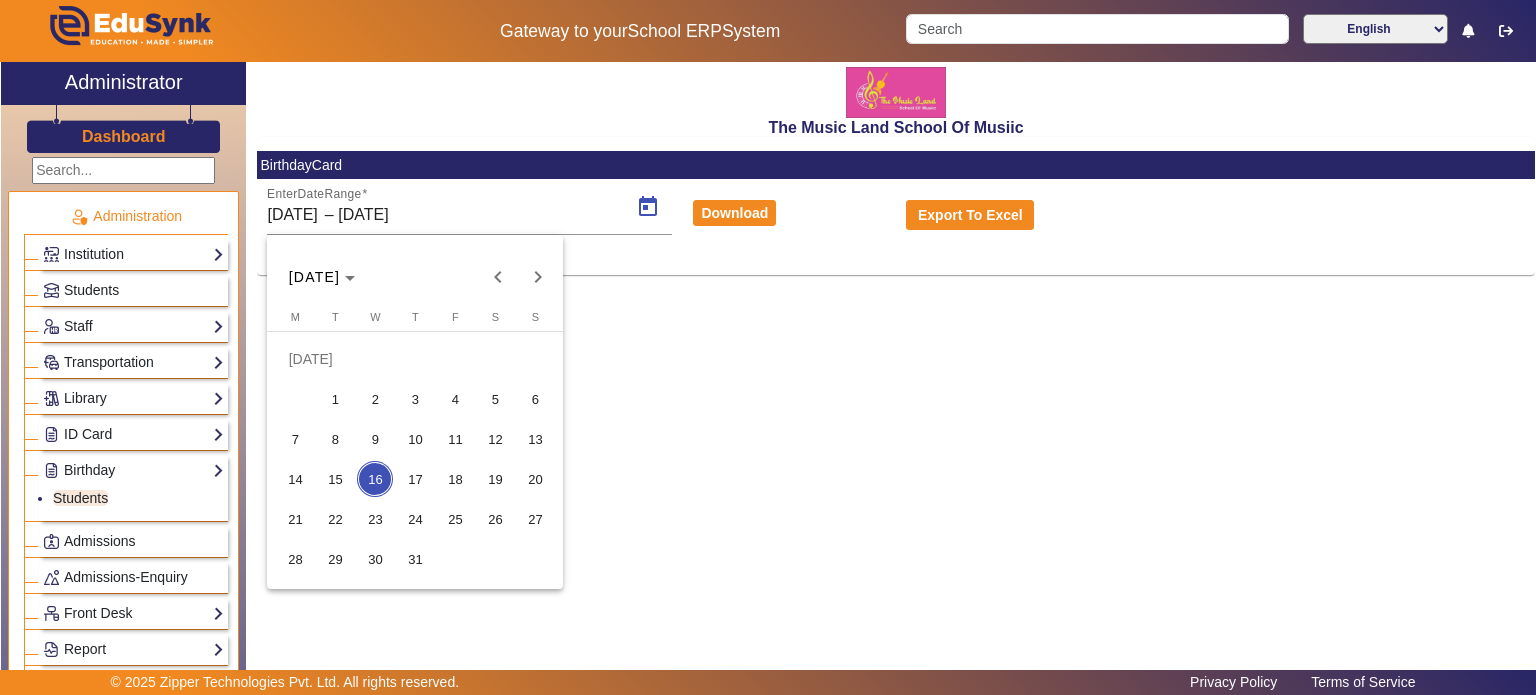 click on "16" at bounding box center (375, 479) 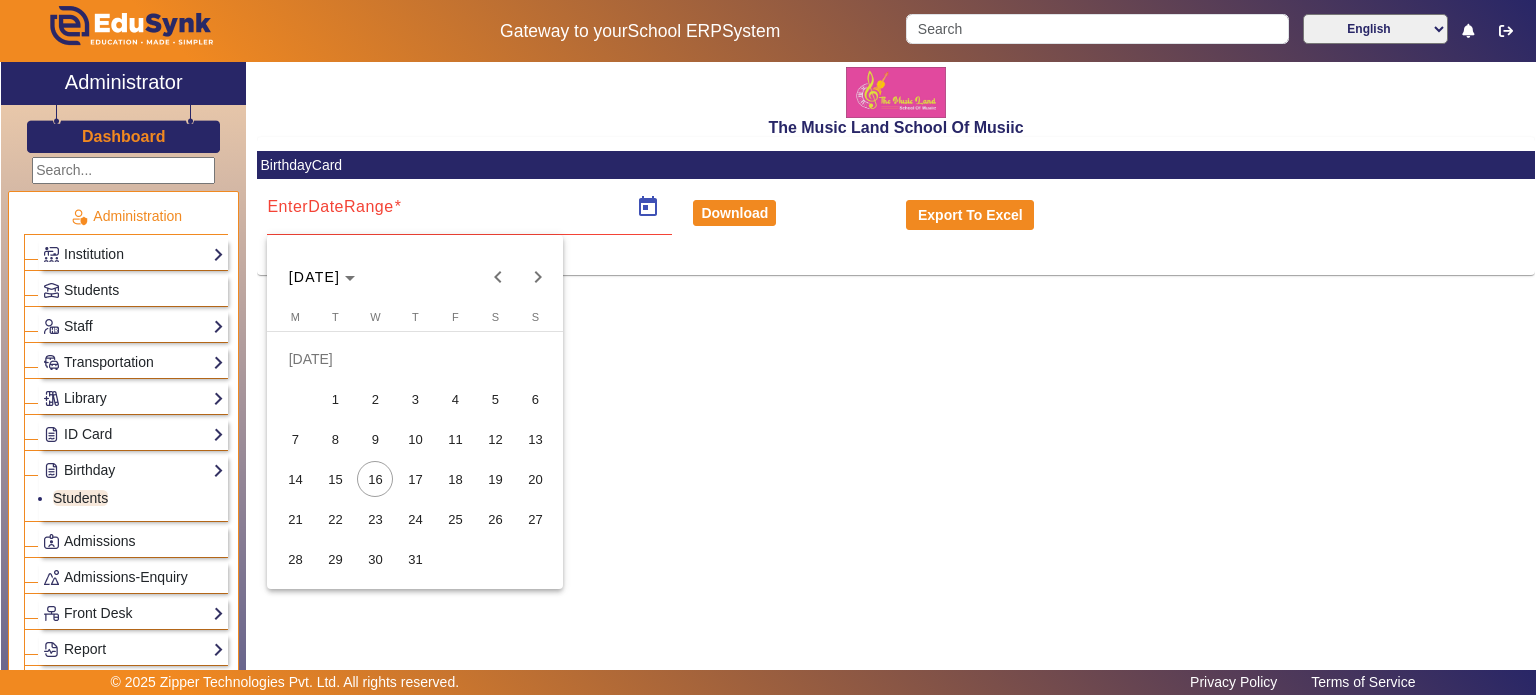 click on "31" at bounding box center [415, 559] 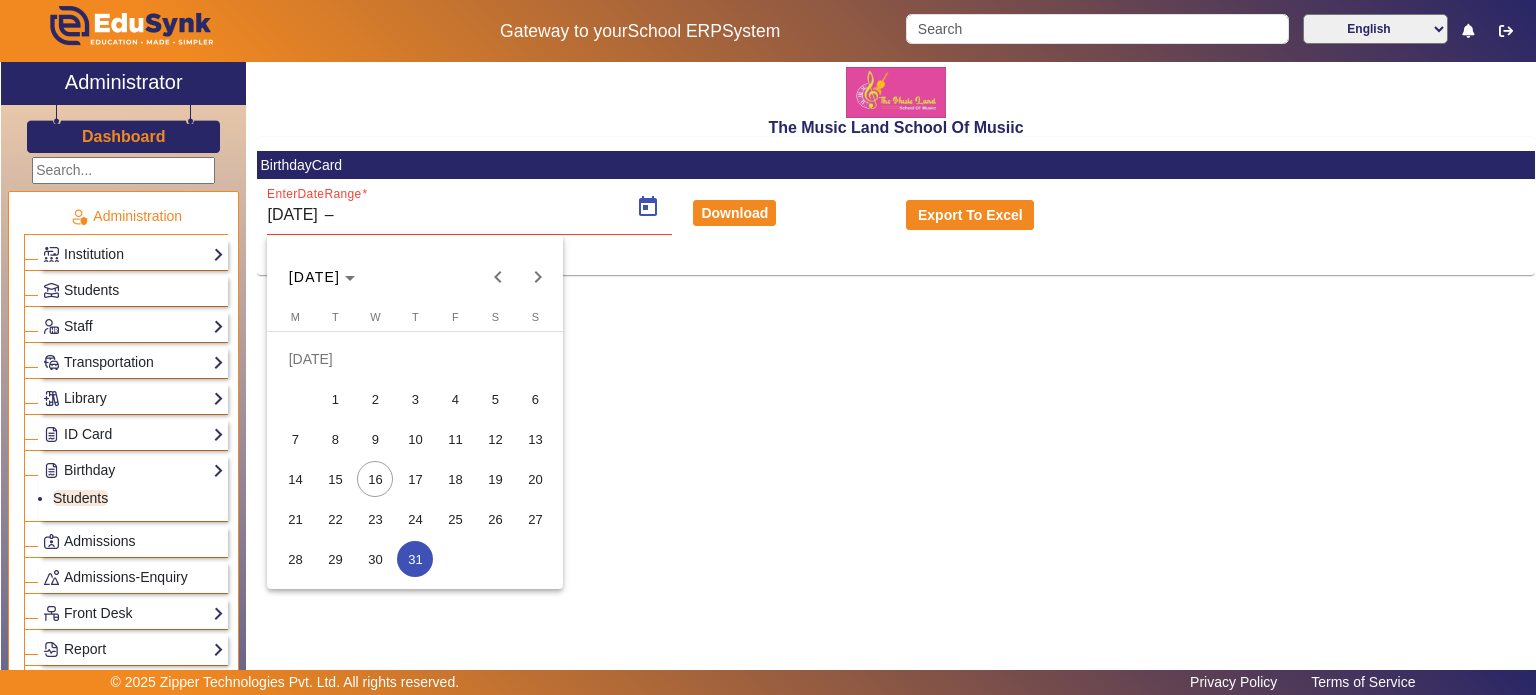 click on "16" at bounding box center [375, 479] 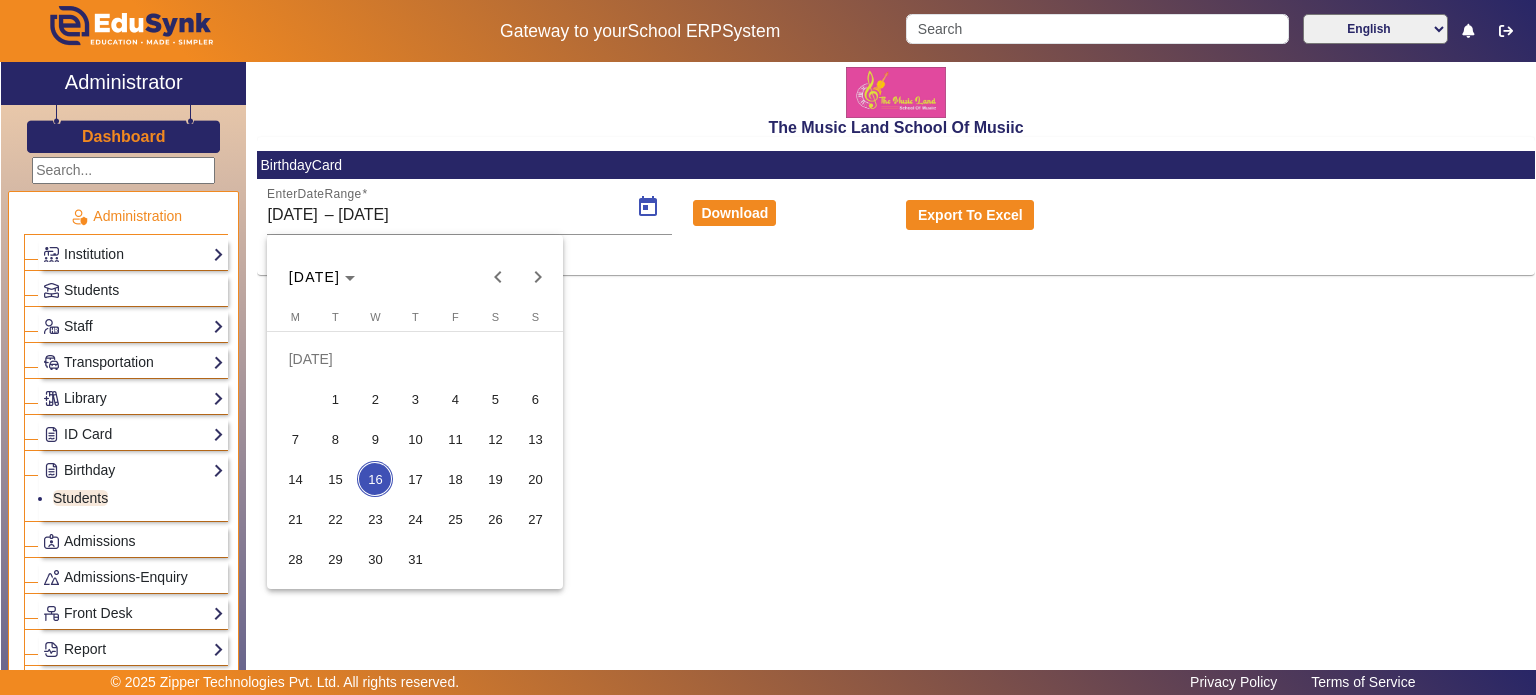 click on "16" at bounding box center [375, 479] 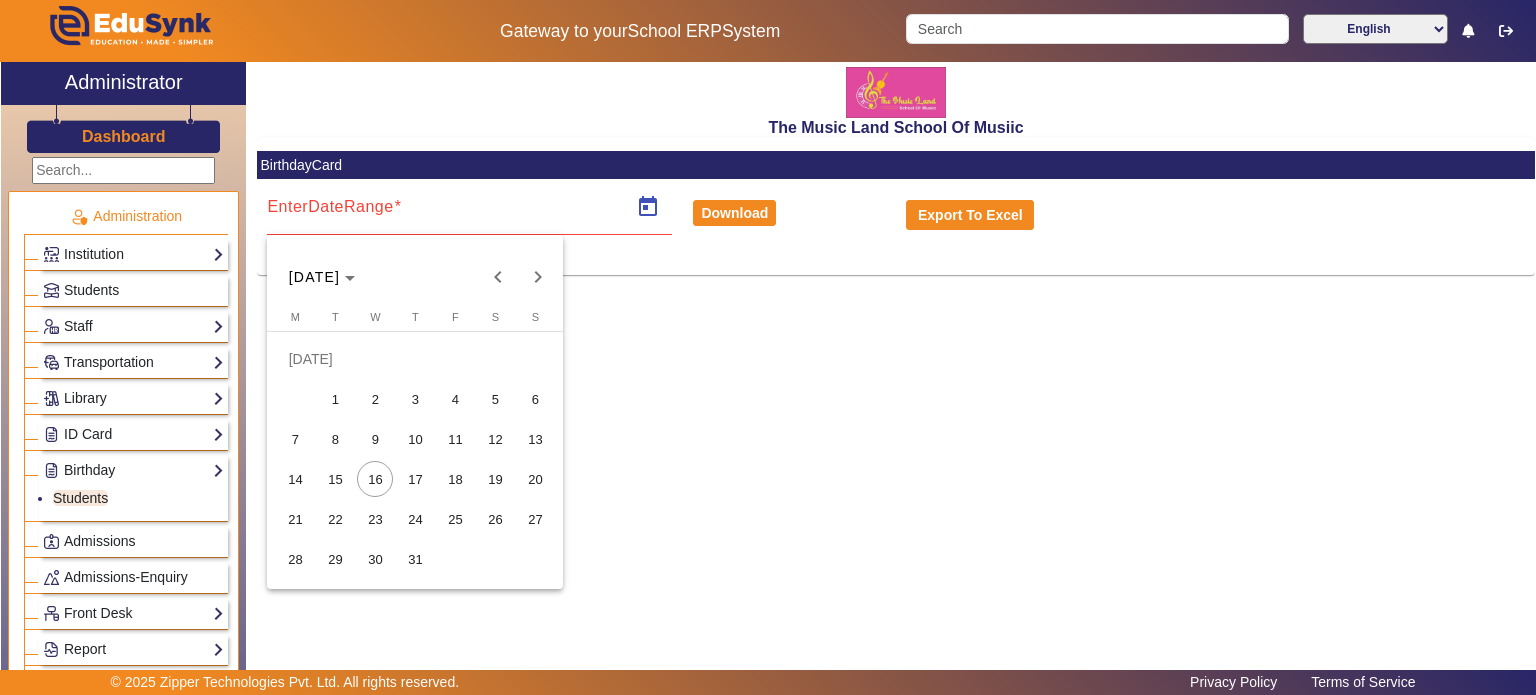click on "16" at bounding box center (375, 479) 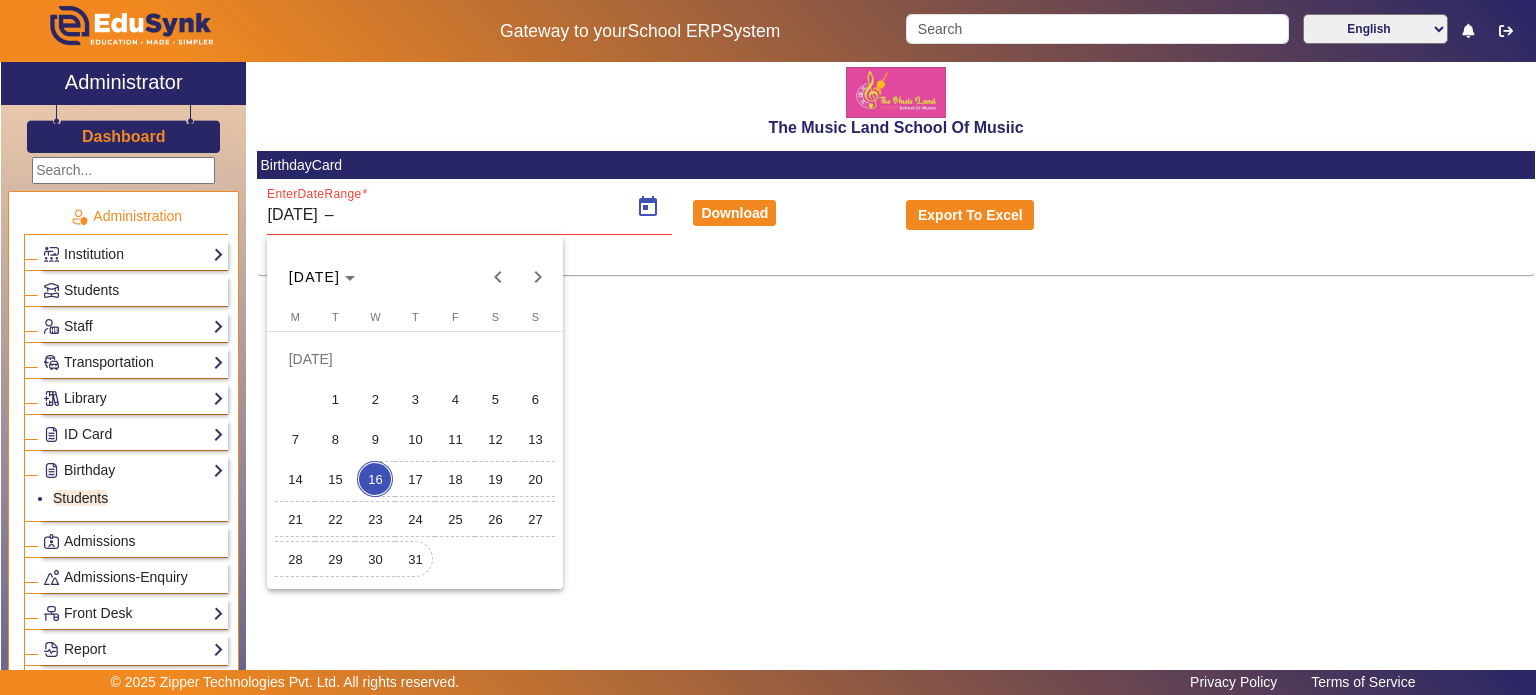 click on "31" at bounding box center (415, 559) 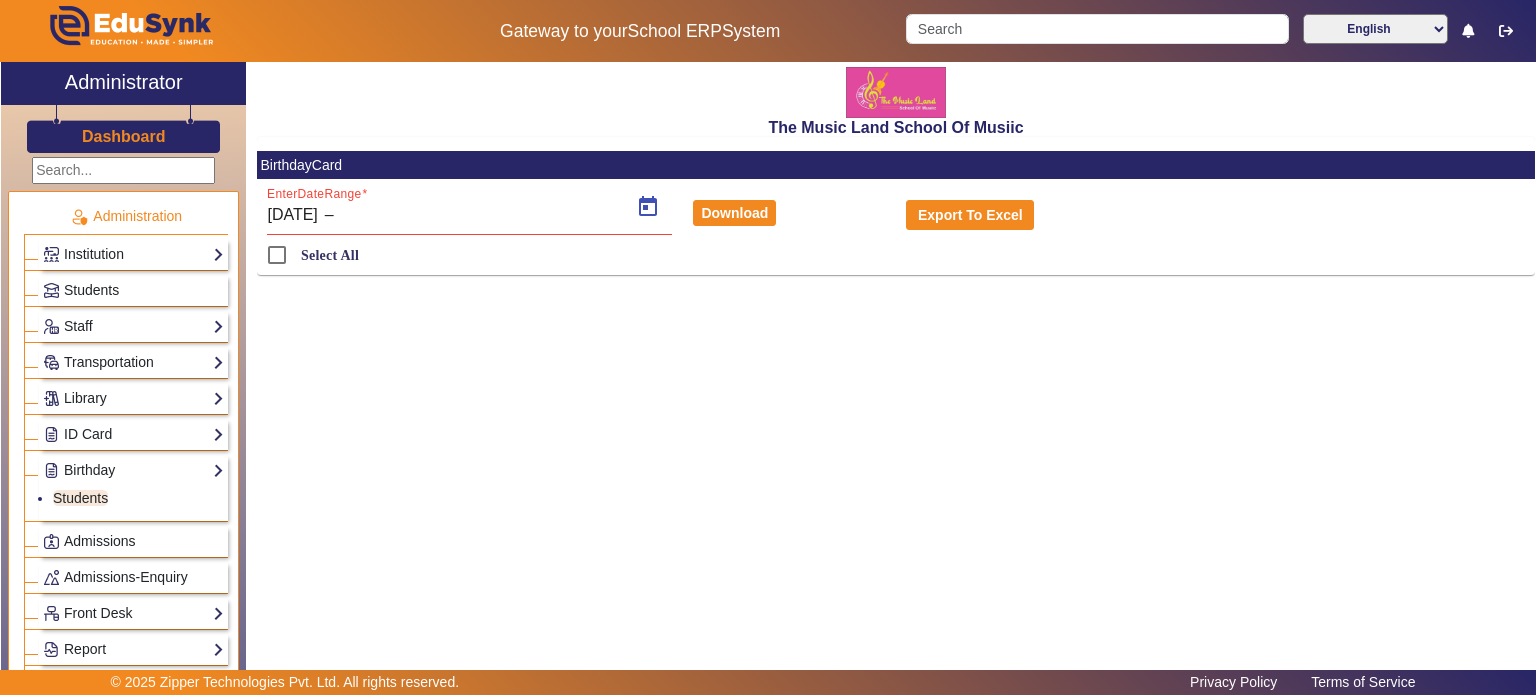 type on "[DATE]" 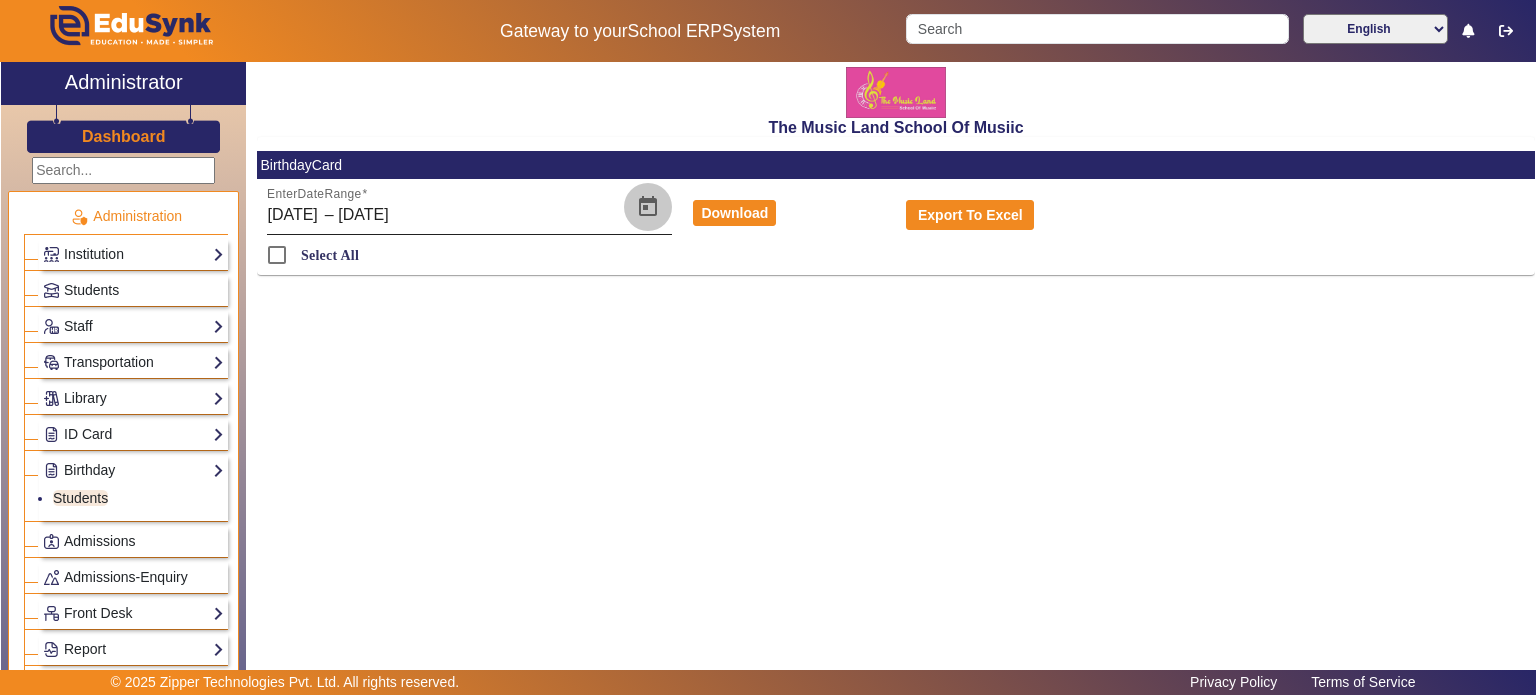click 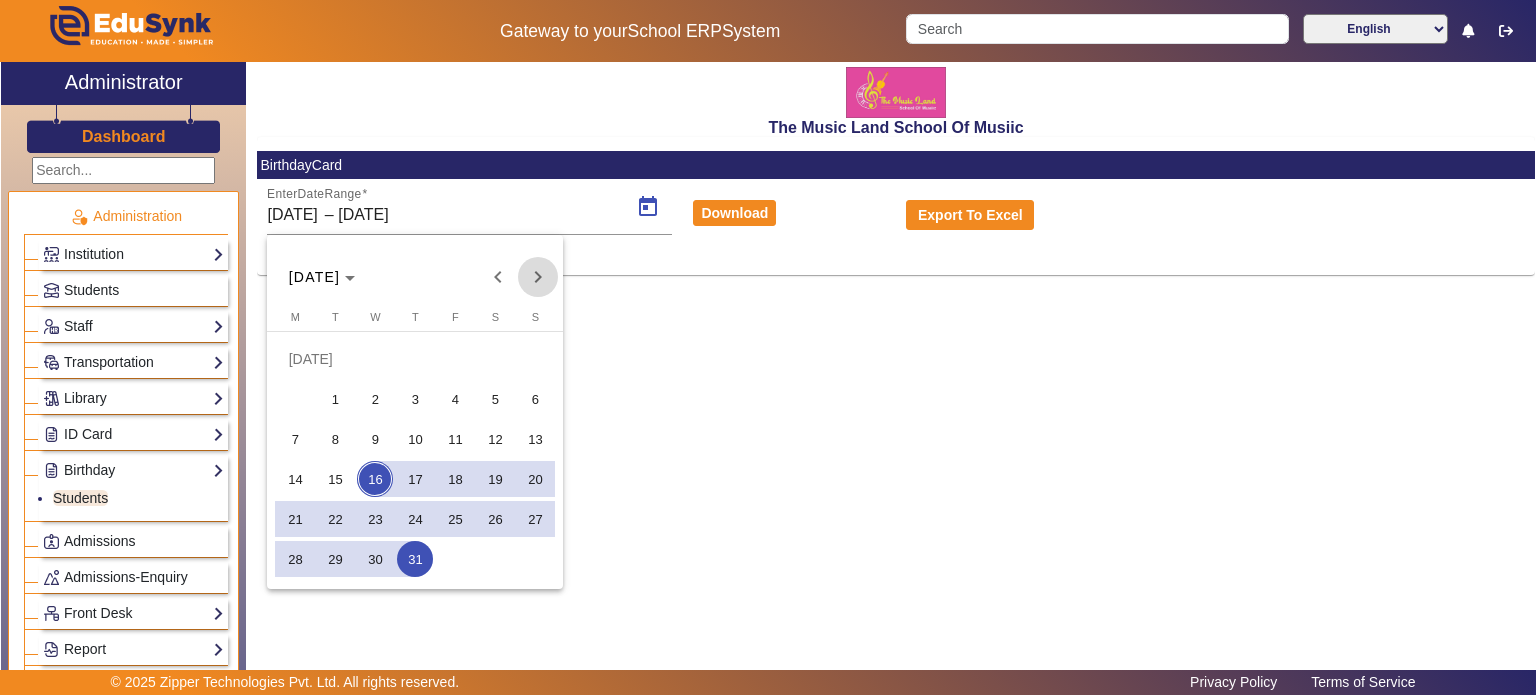 click at bounding box center [538, 277] 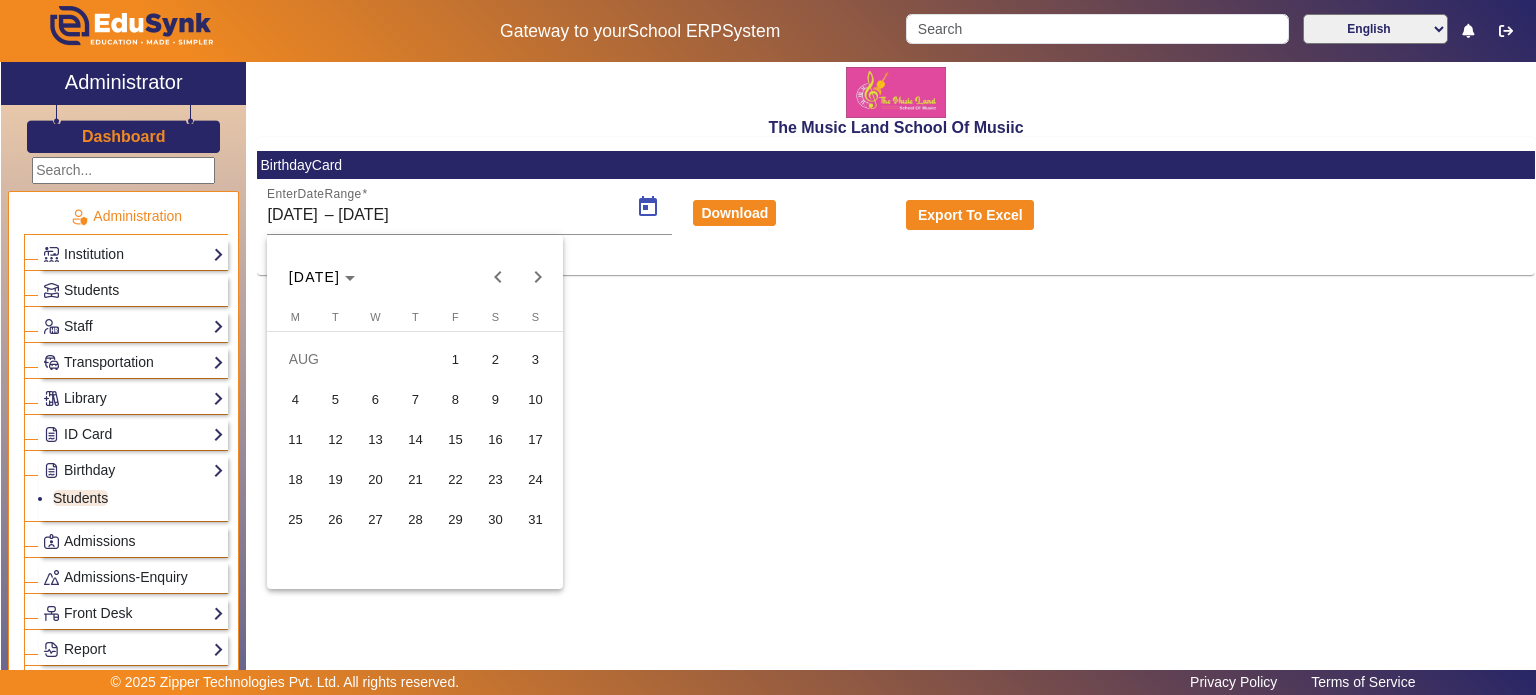 click on "1" at bounding box center (455, 359) 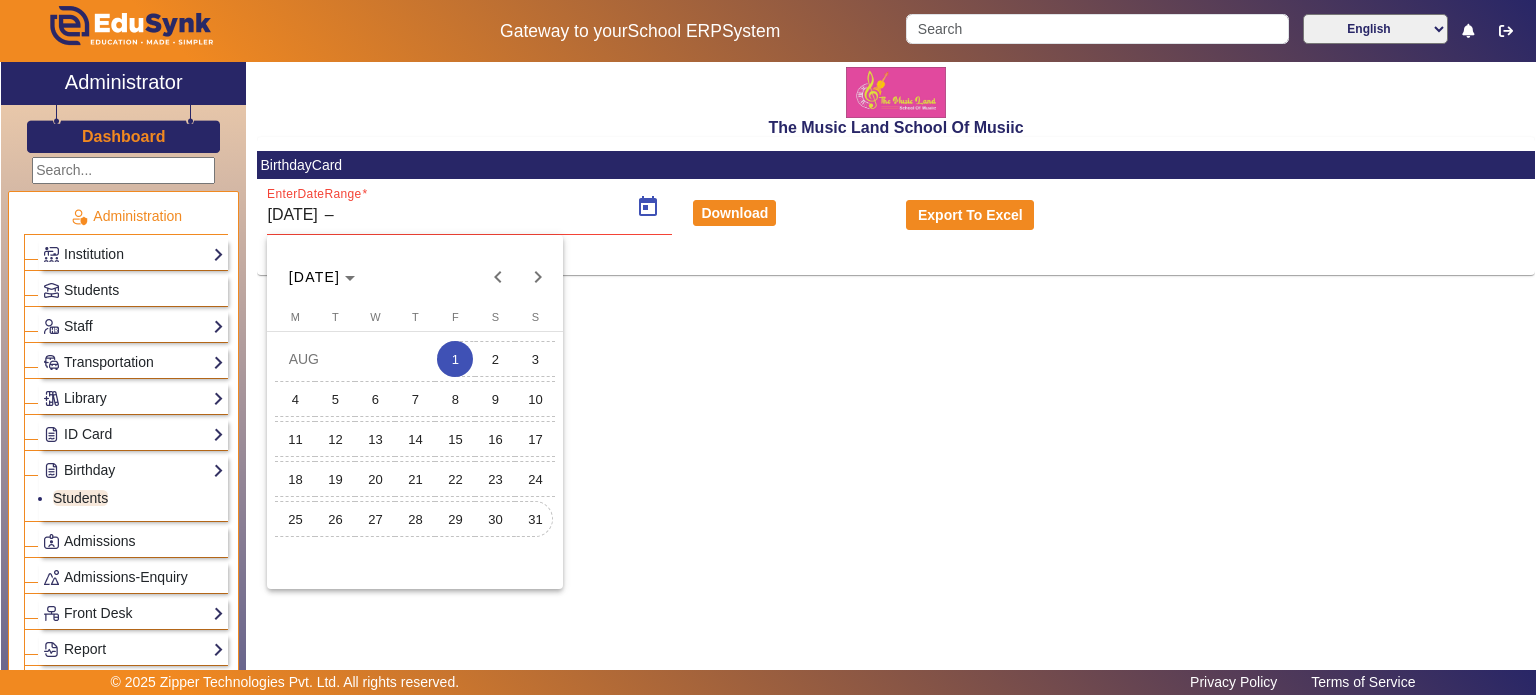 click on "31" at bounding box center (535, 519) 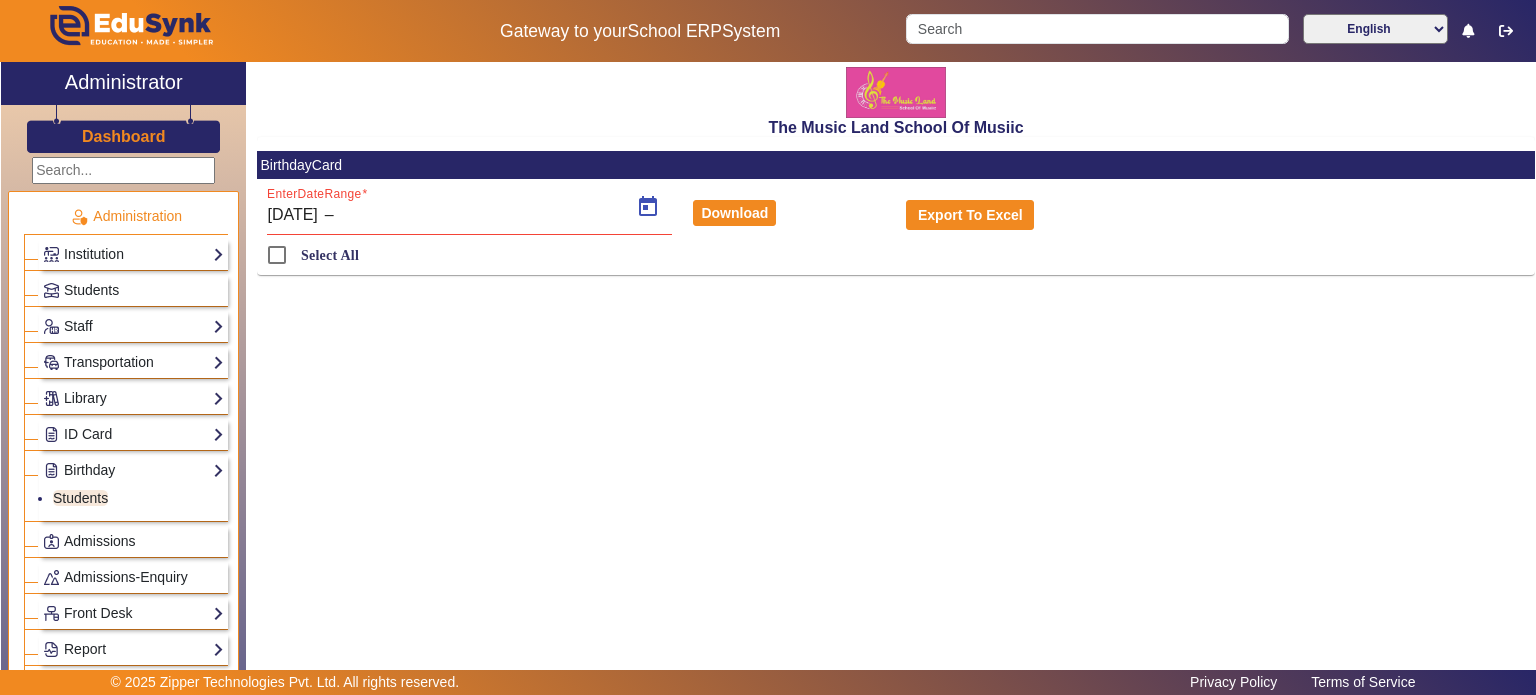 type on "[DATE]" 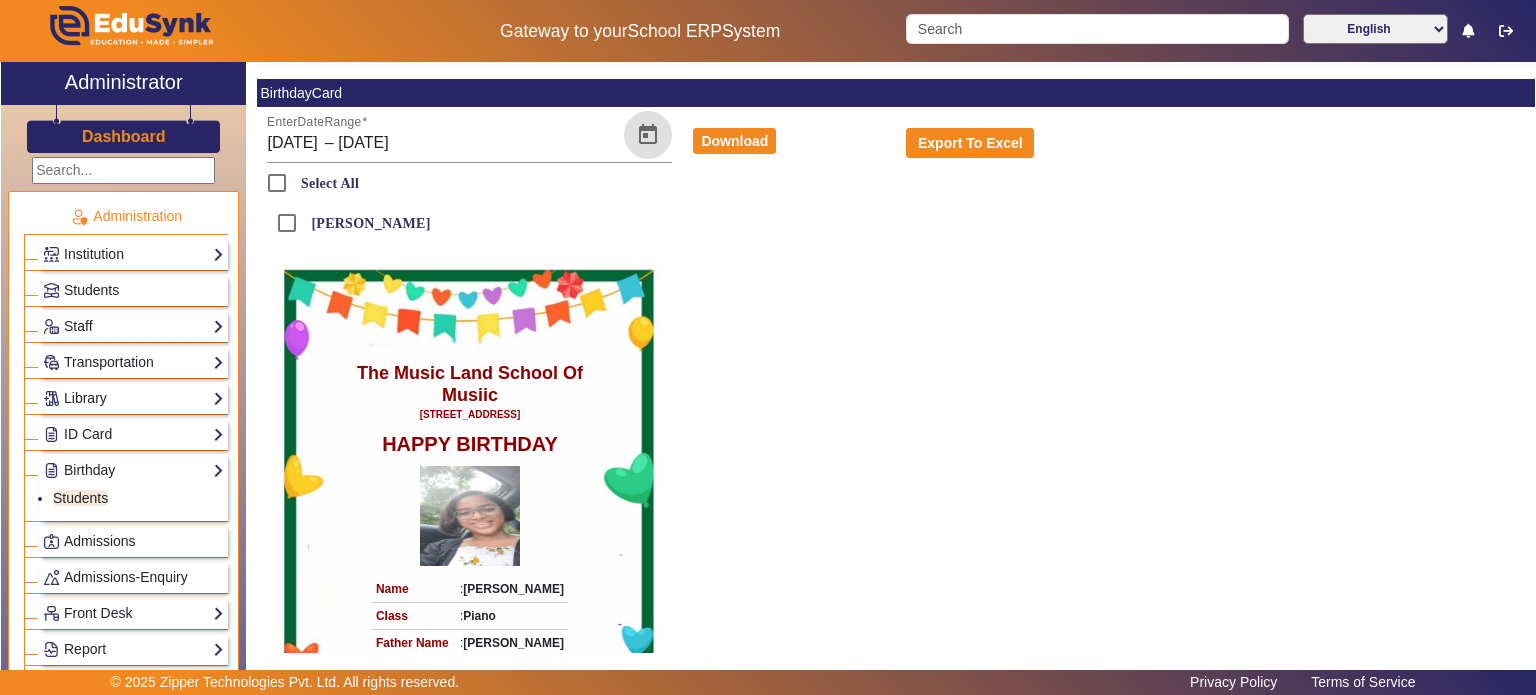scroll, scrollTop: 0, scrollLeft: 0, axis: both 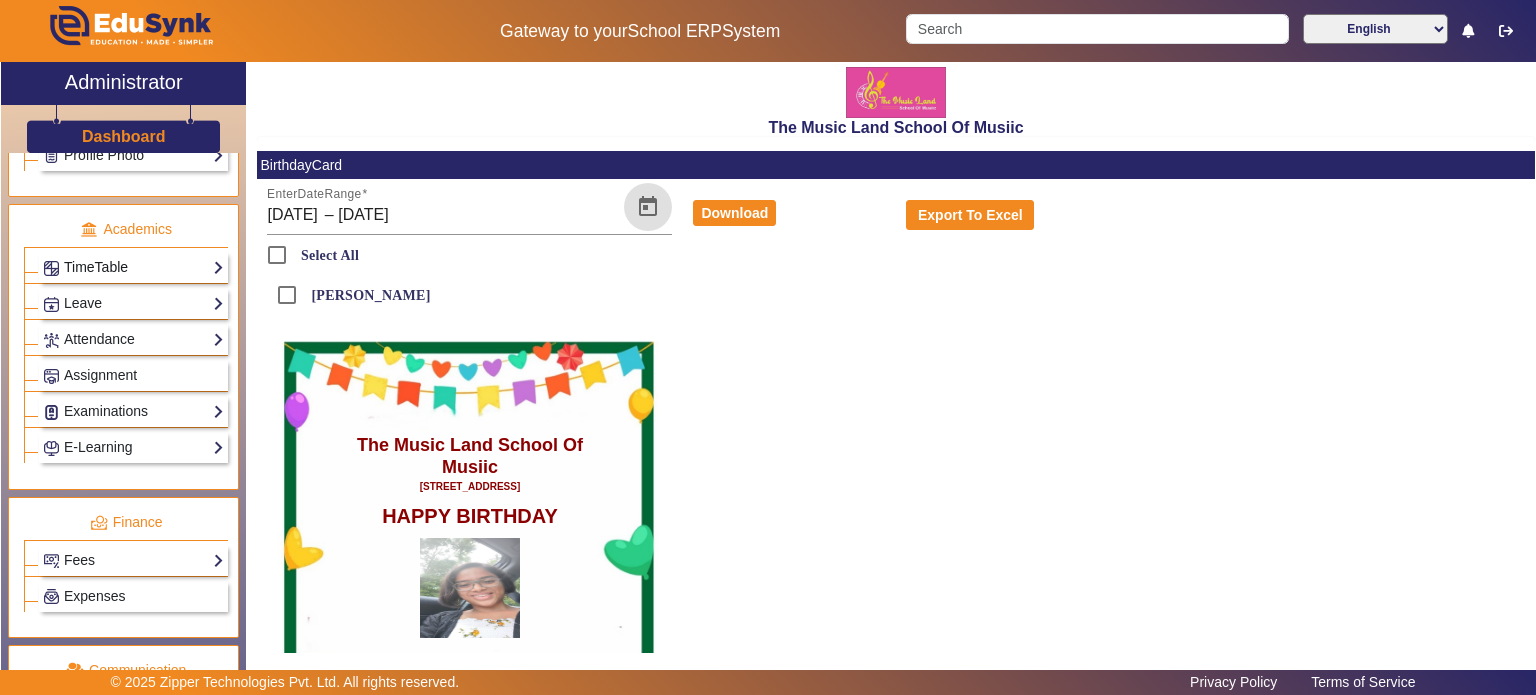 click on "TimeTable" 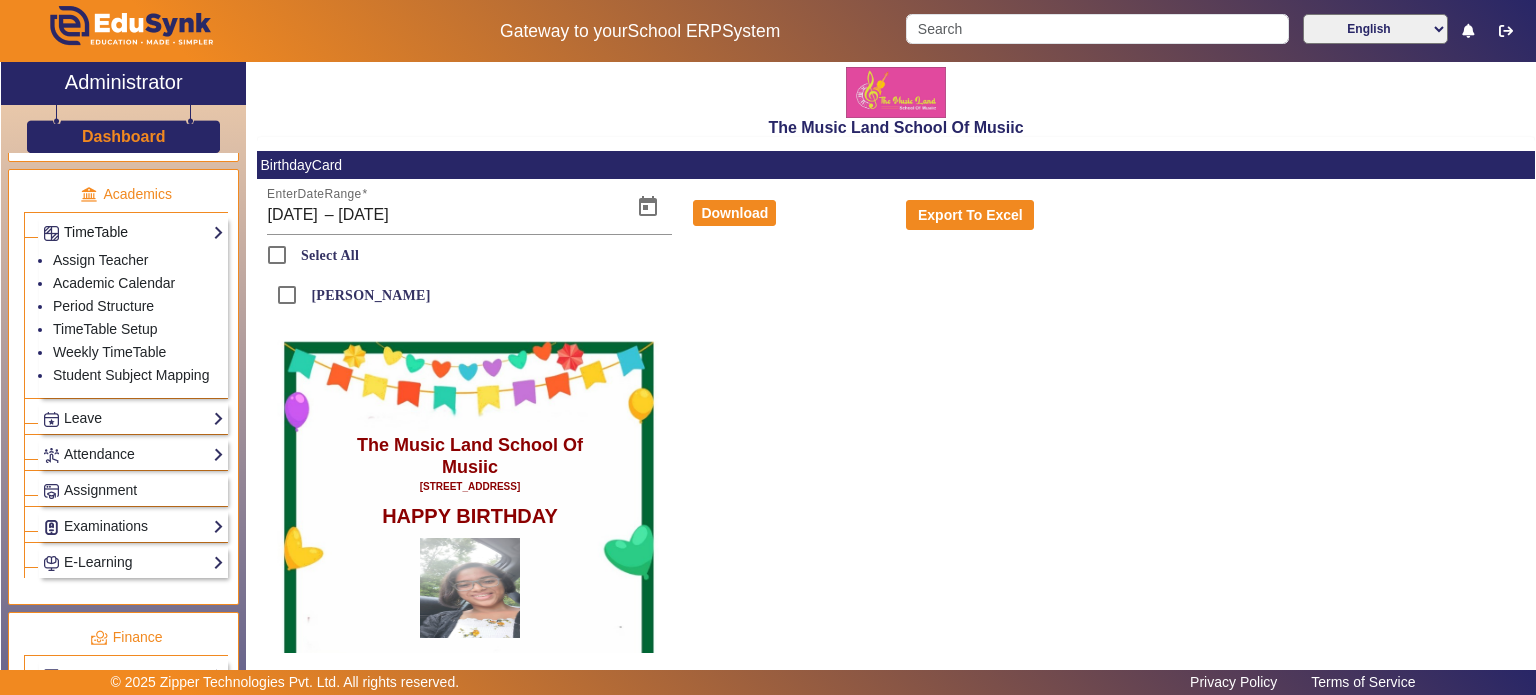 scroll, scrollTop: 748, scrollLeft: 0, axis: vertical 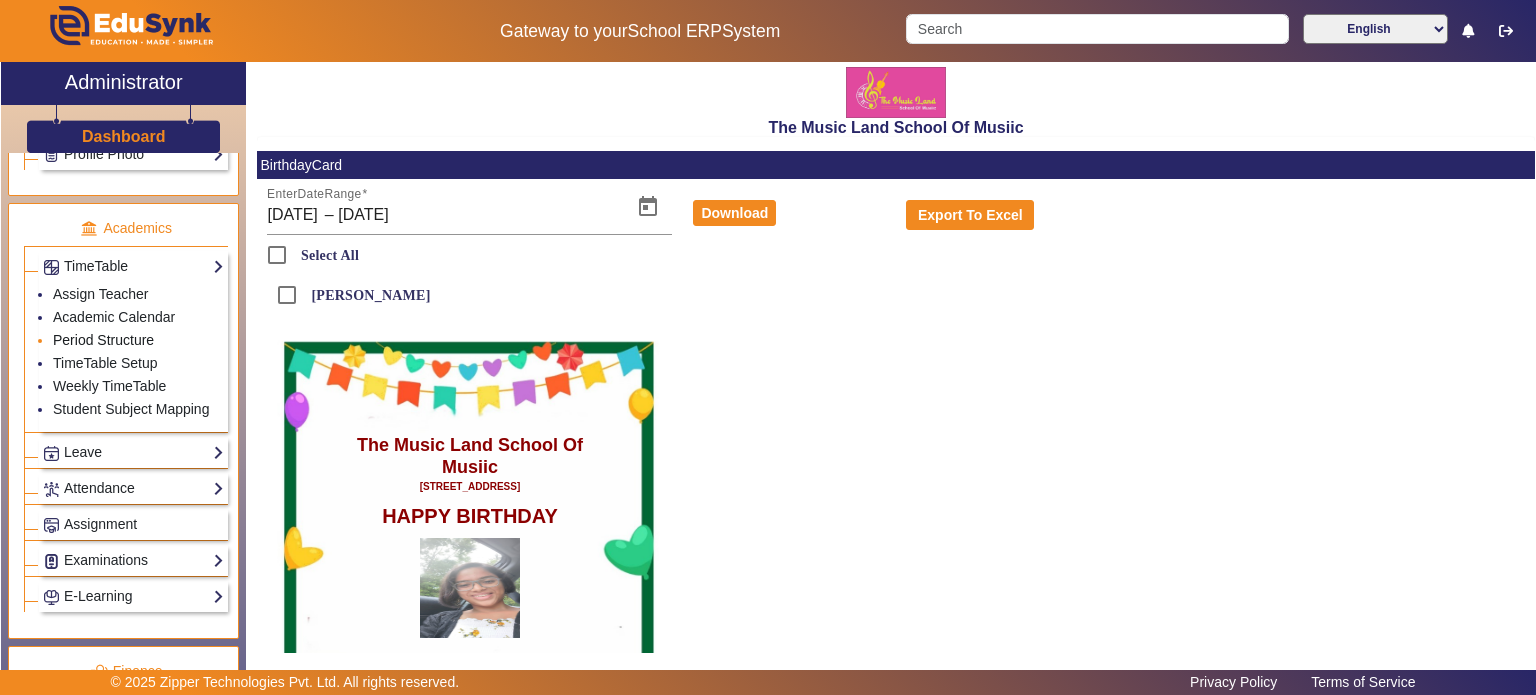 click on "Period Structure" 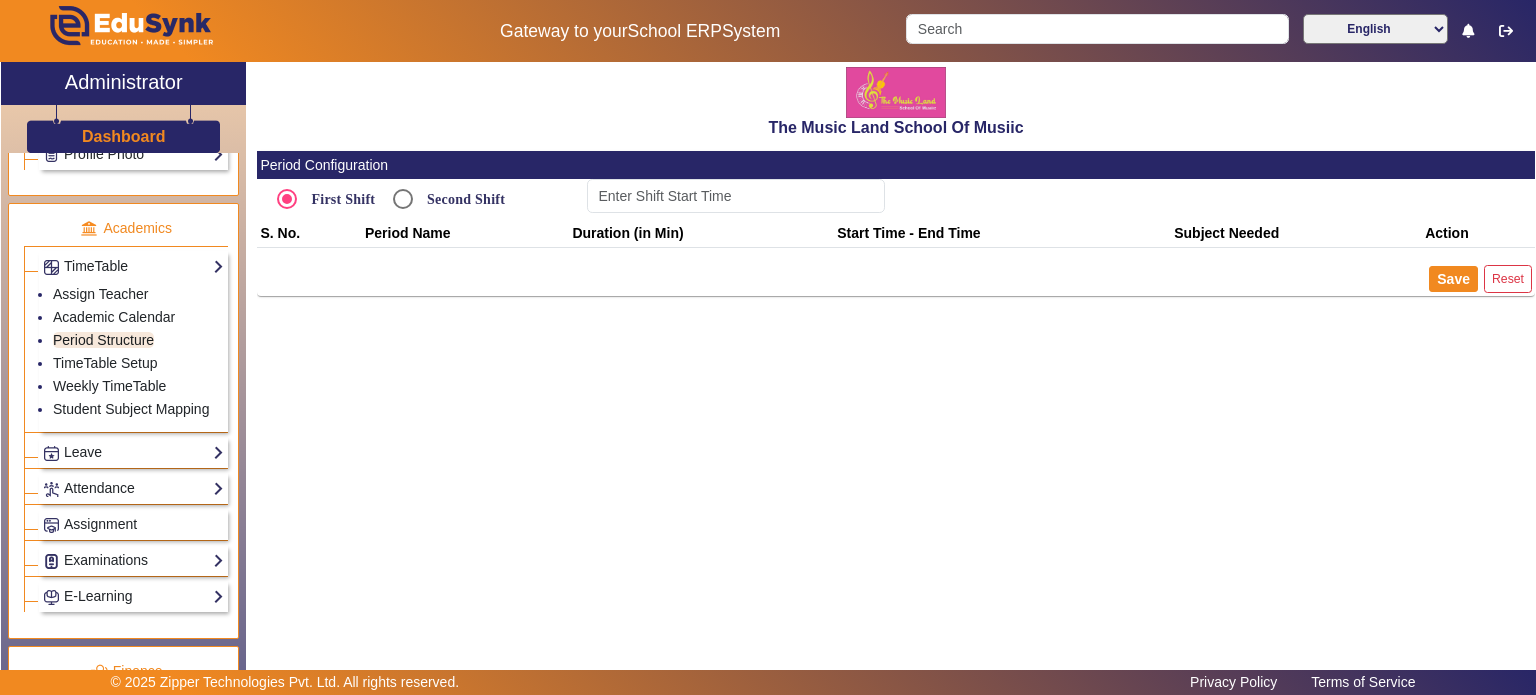 type on "6:20 AM" 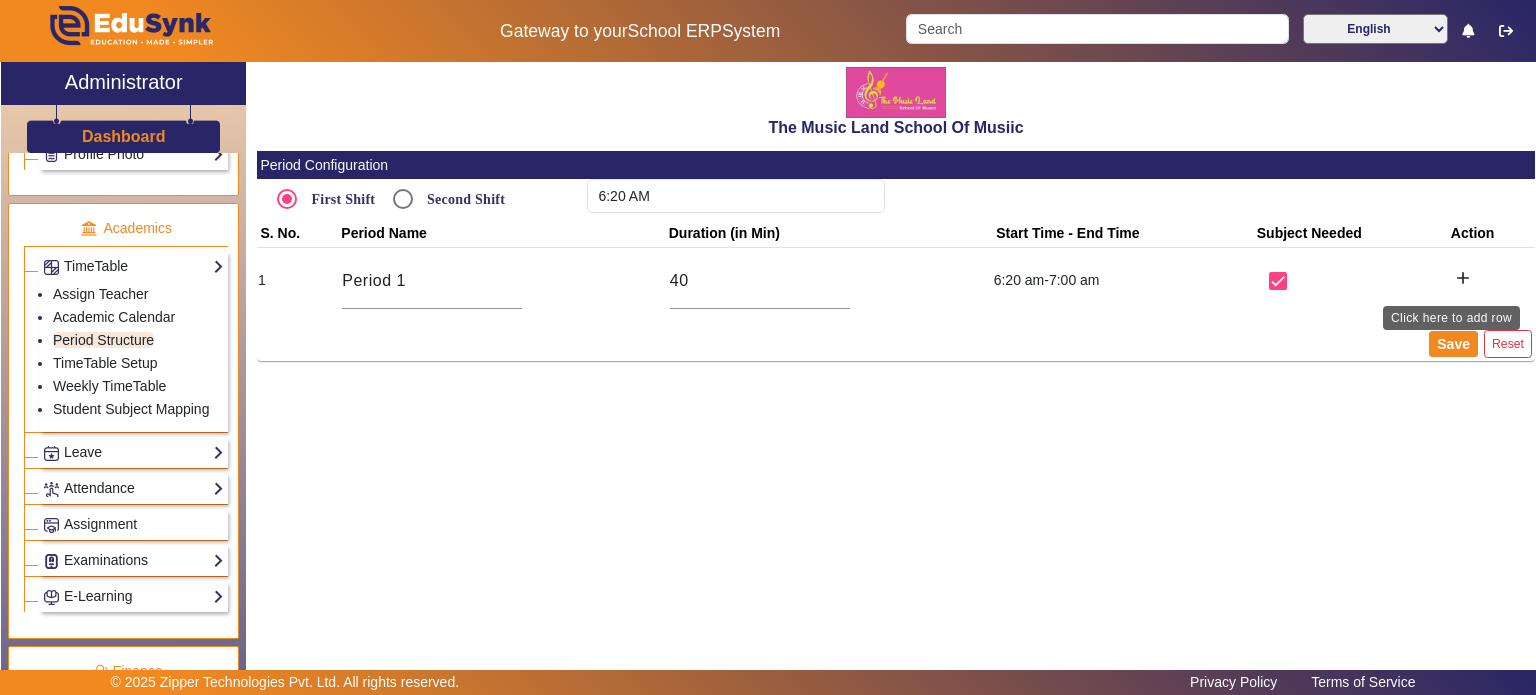 click on "add" 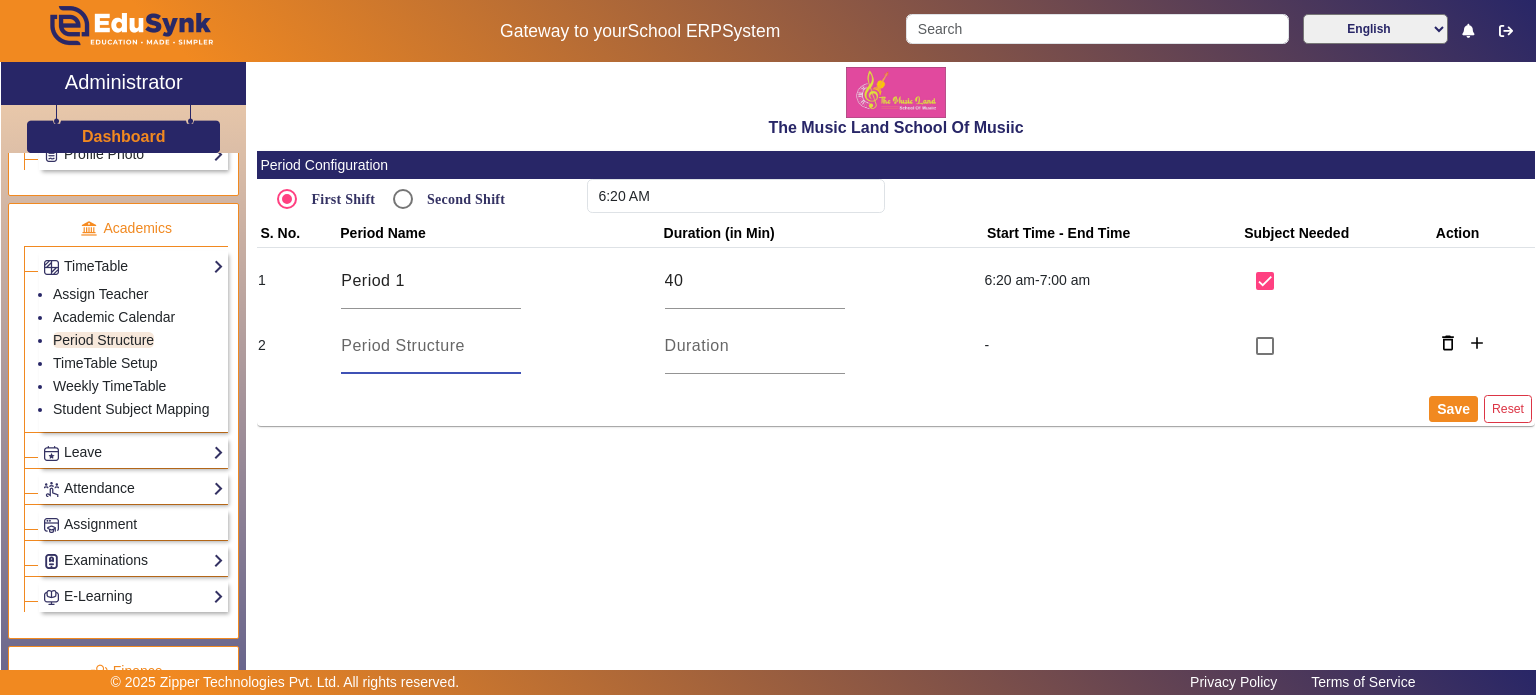 click at bounding box center [431, 346] 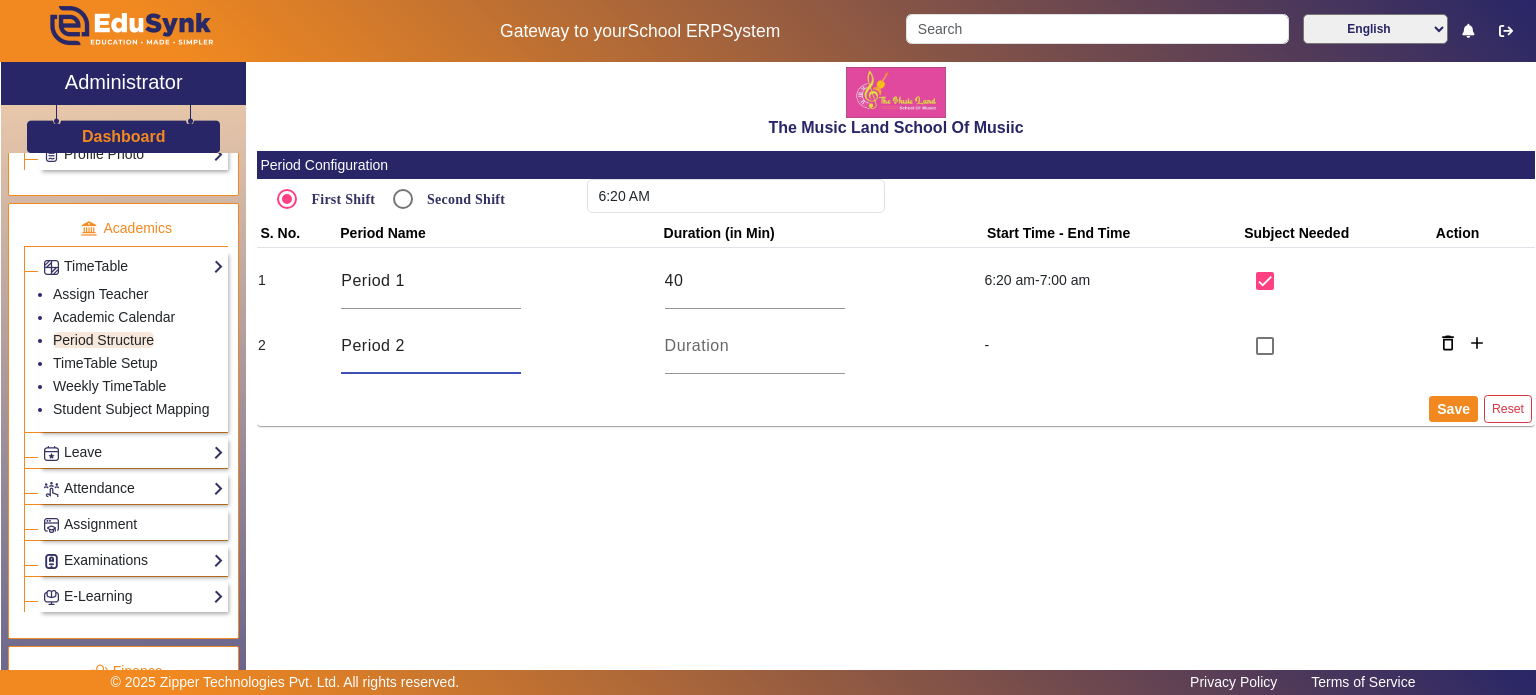 type on "Period 2" 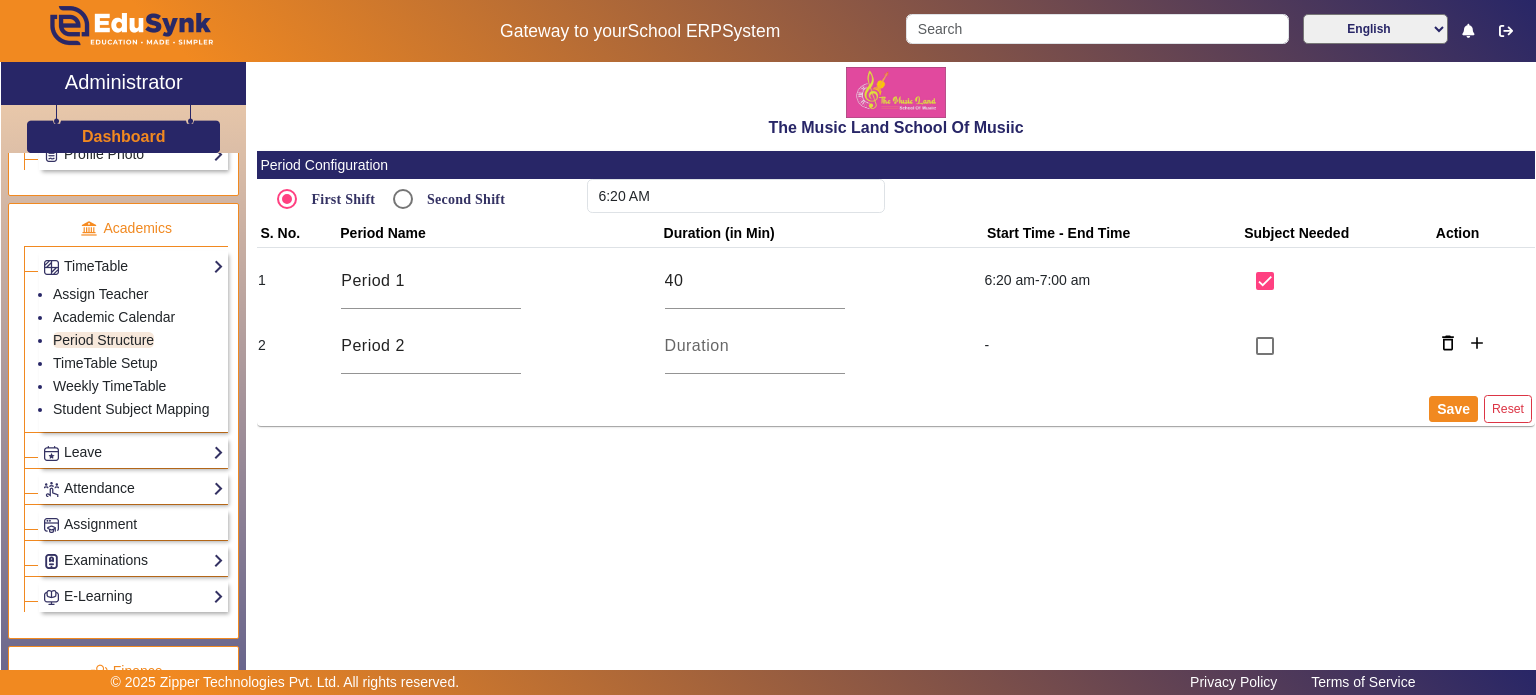 click 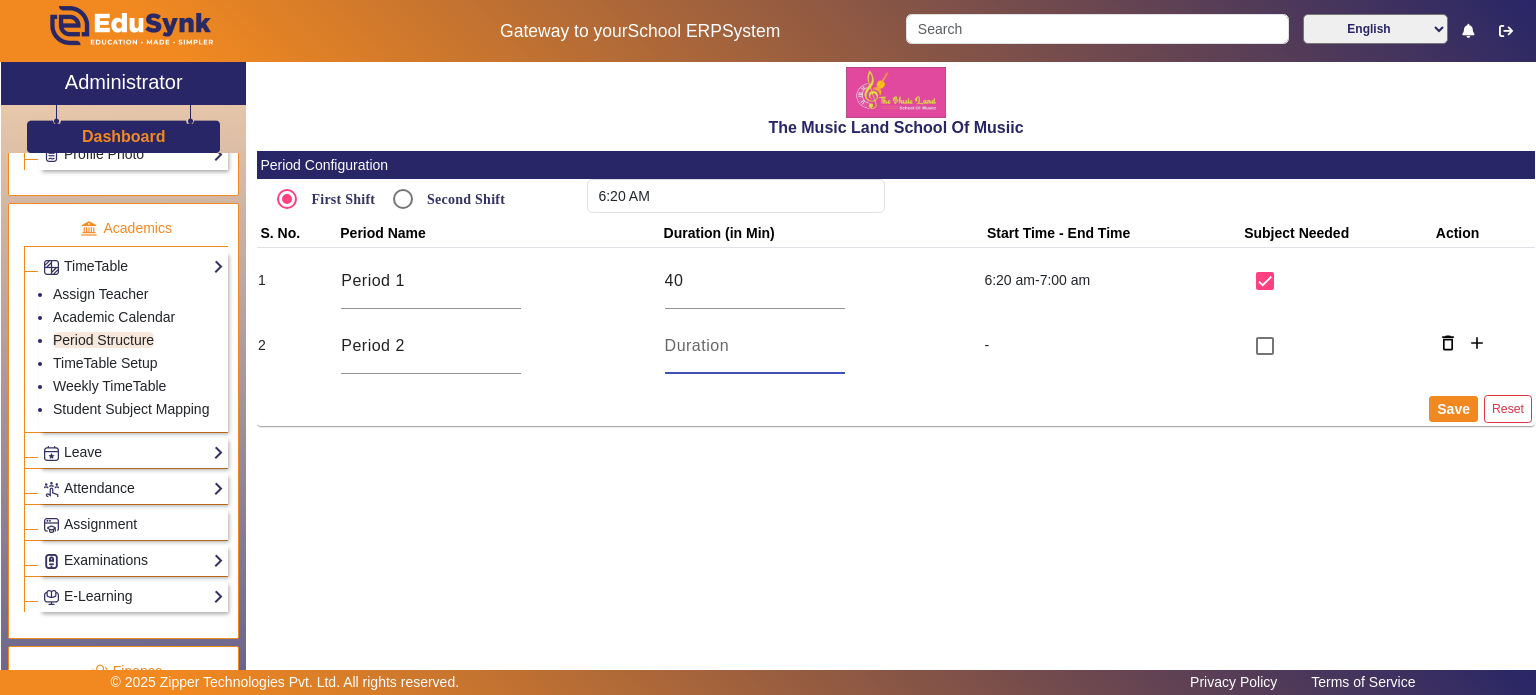 click at bounding box center (755, 346) 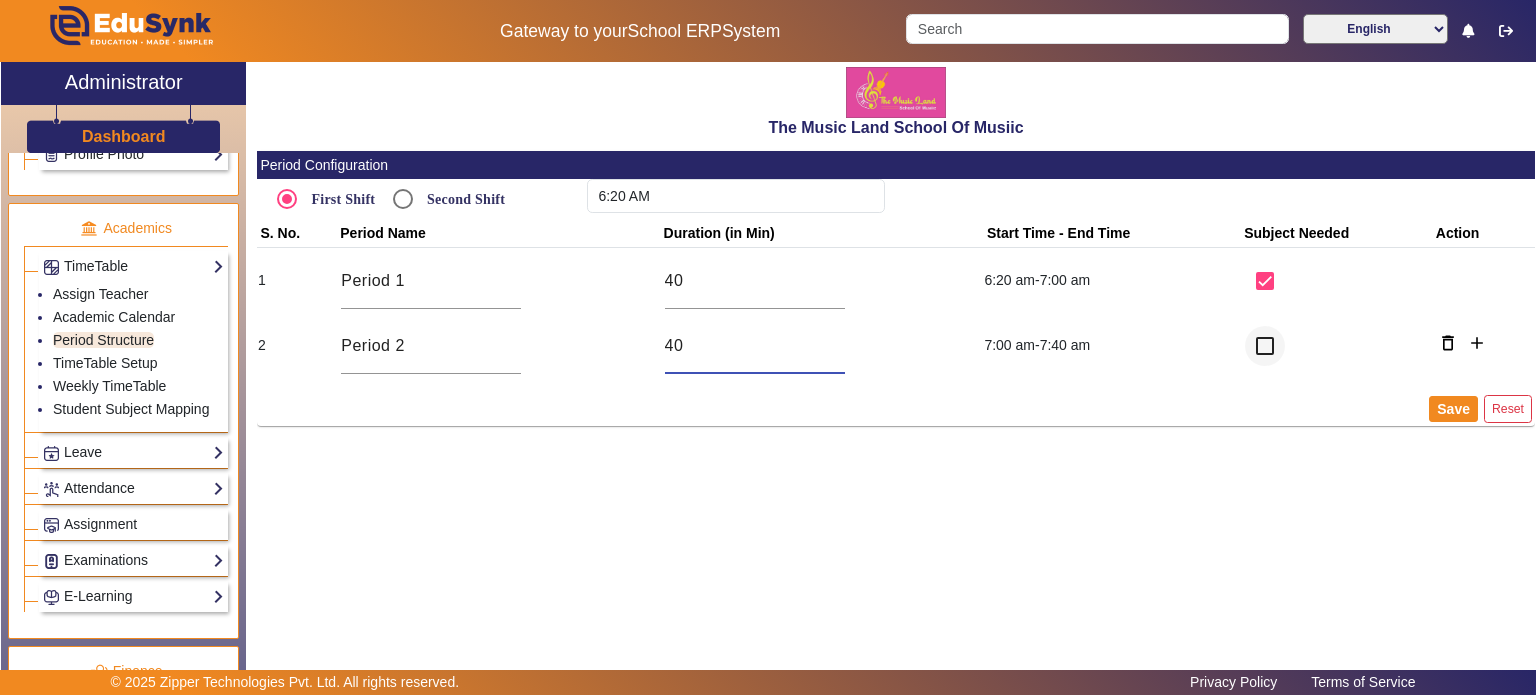 type on "40" 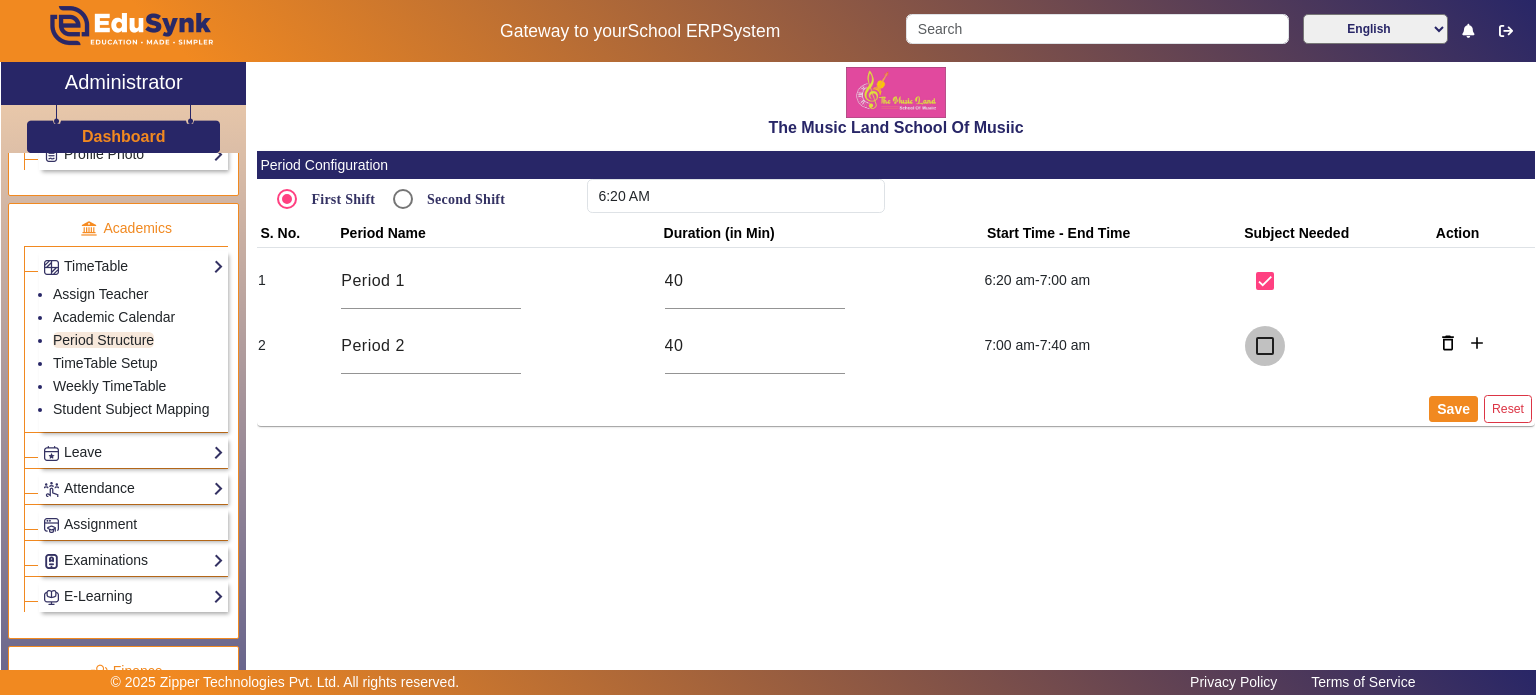 click at bounding box center (1265, 346) 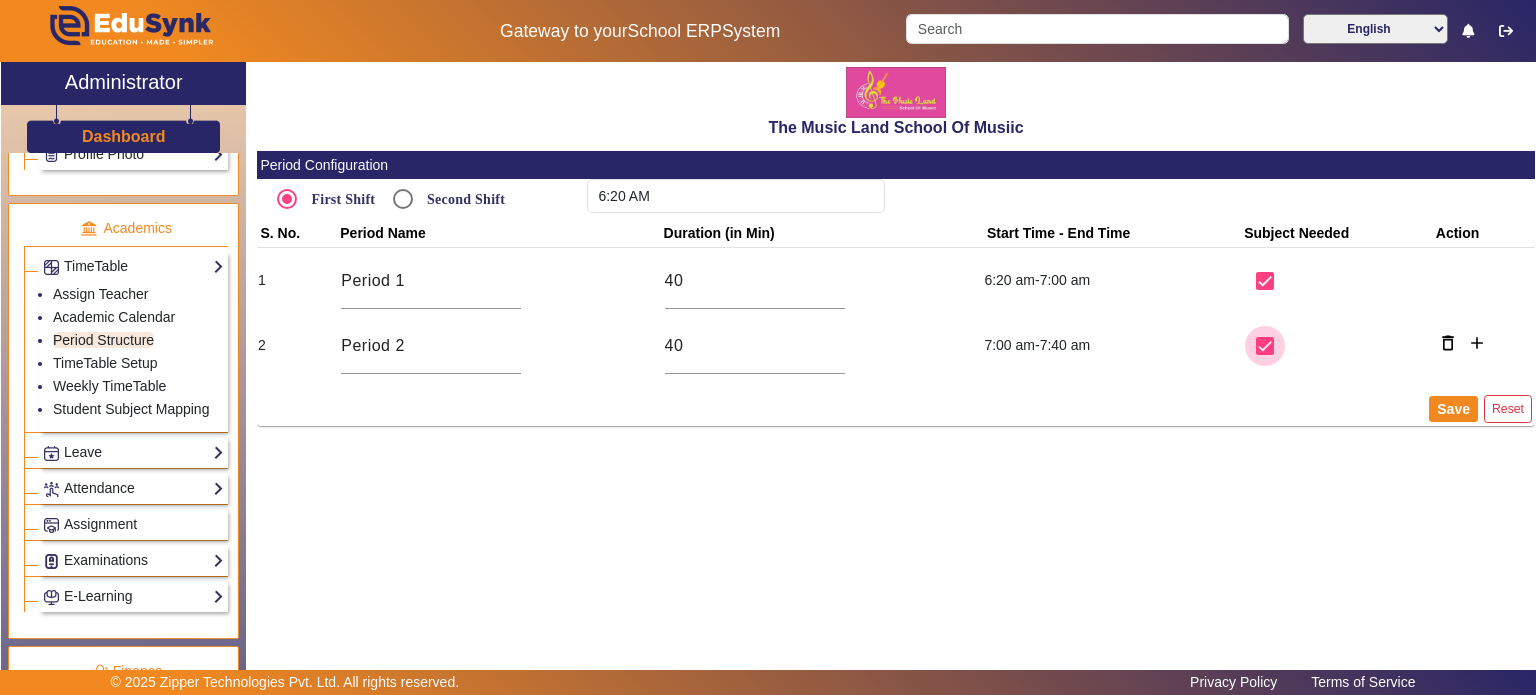 checkbox on "true" 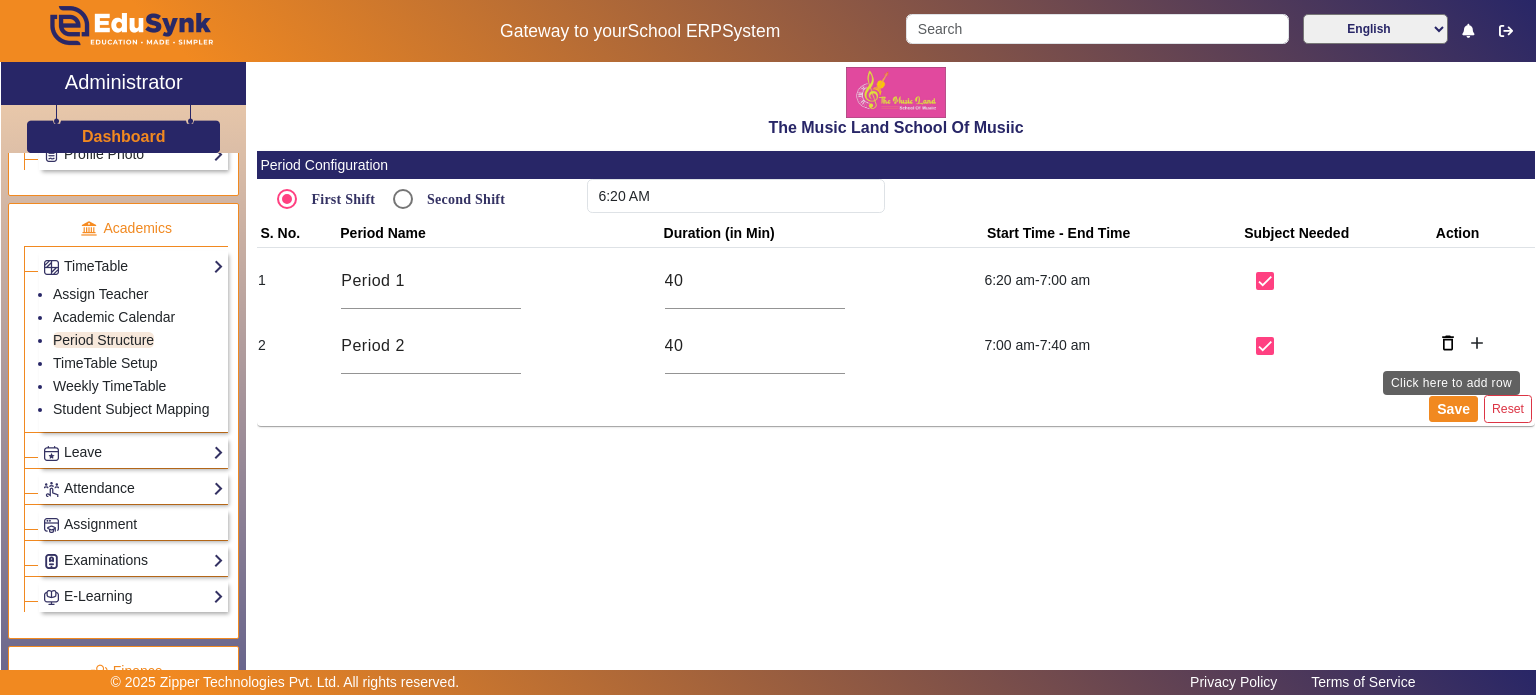 click on "add" 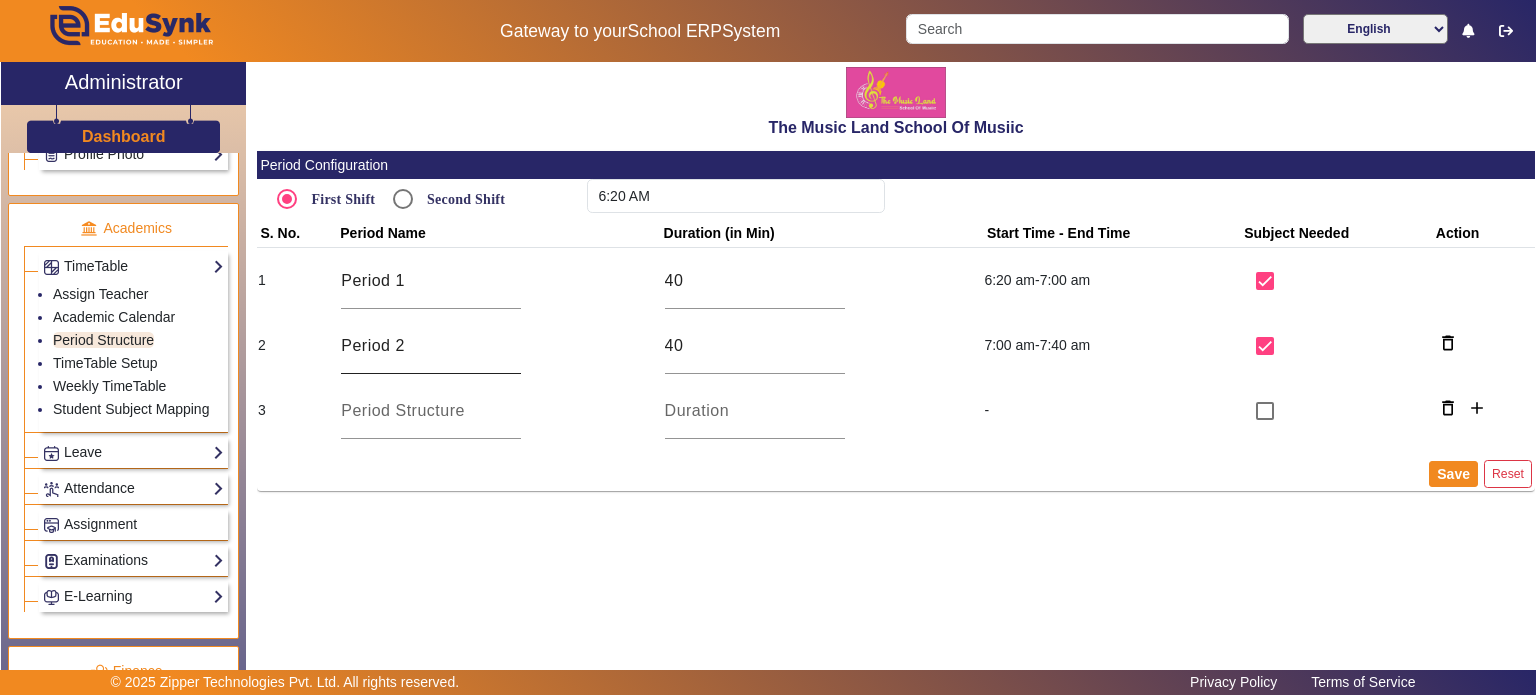 drag, startPoint x: 338, startPoint y: 342, endPoint x: 391, endPoint y: 342, distance: 53 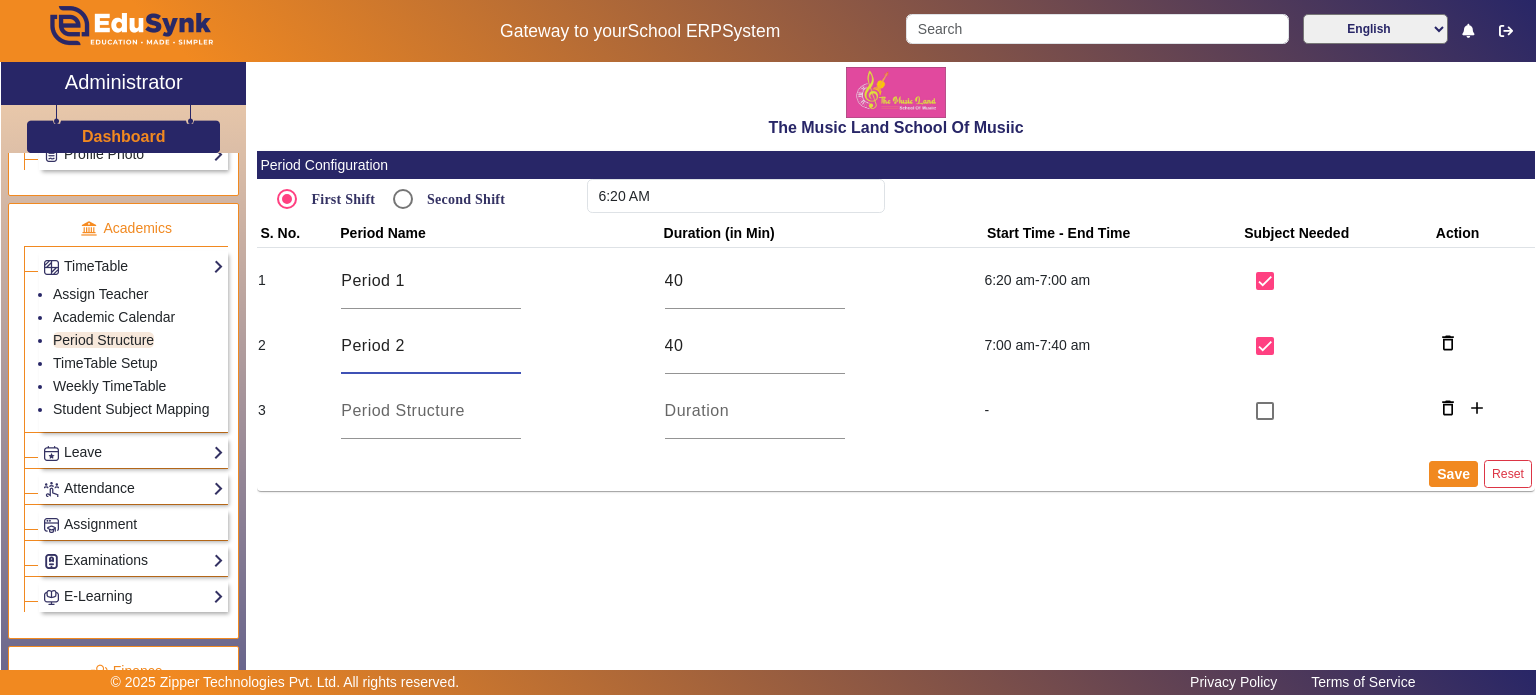 drag, startPoint x: 391, startPoint y: 342, endPoint x: 340, endPoint y: 343, distance: 51.009804 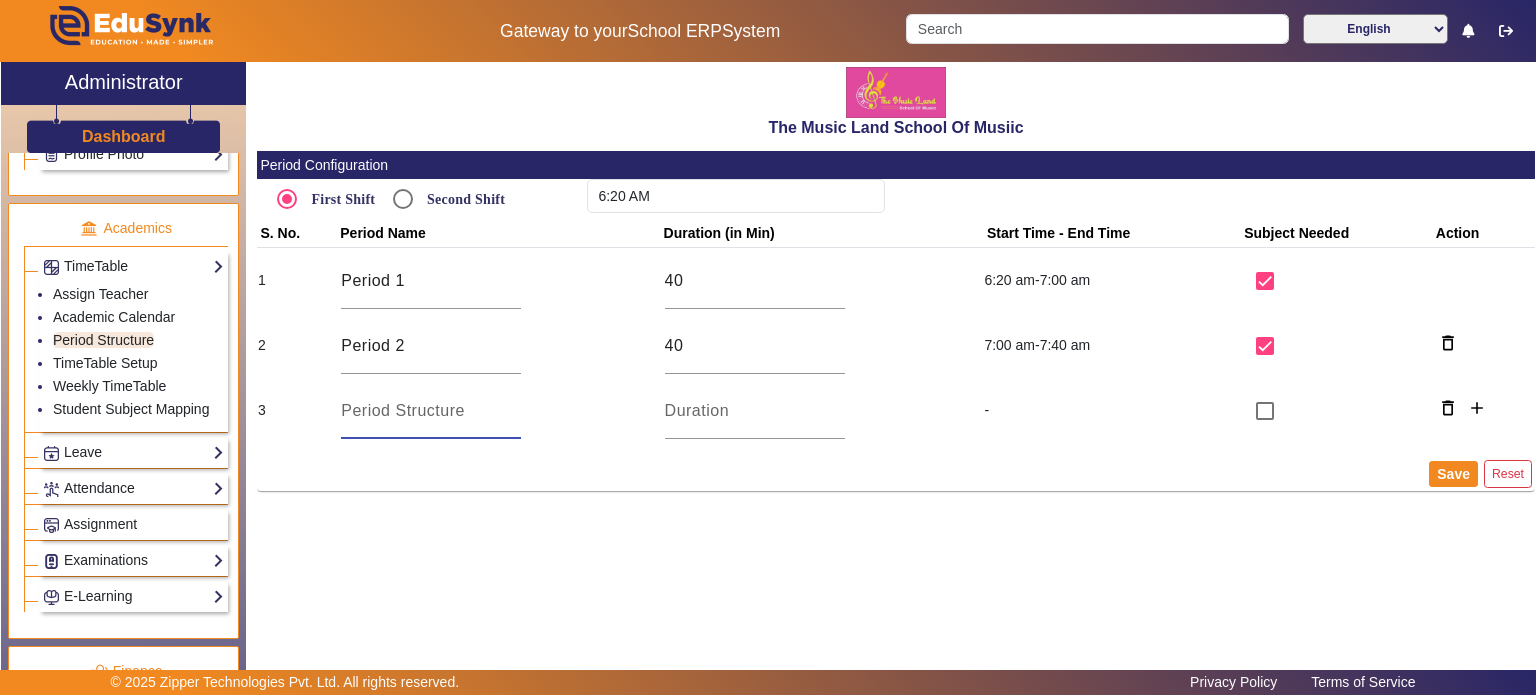 click at bounding box center (431, 411) 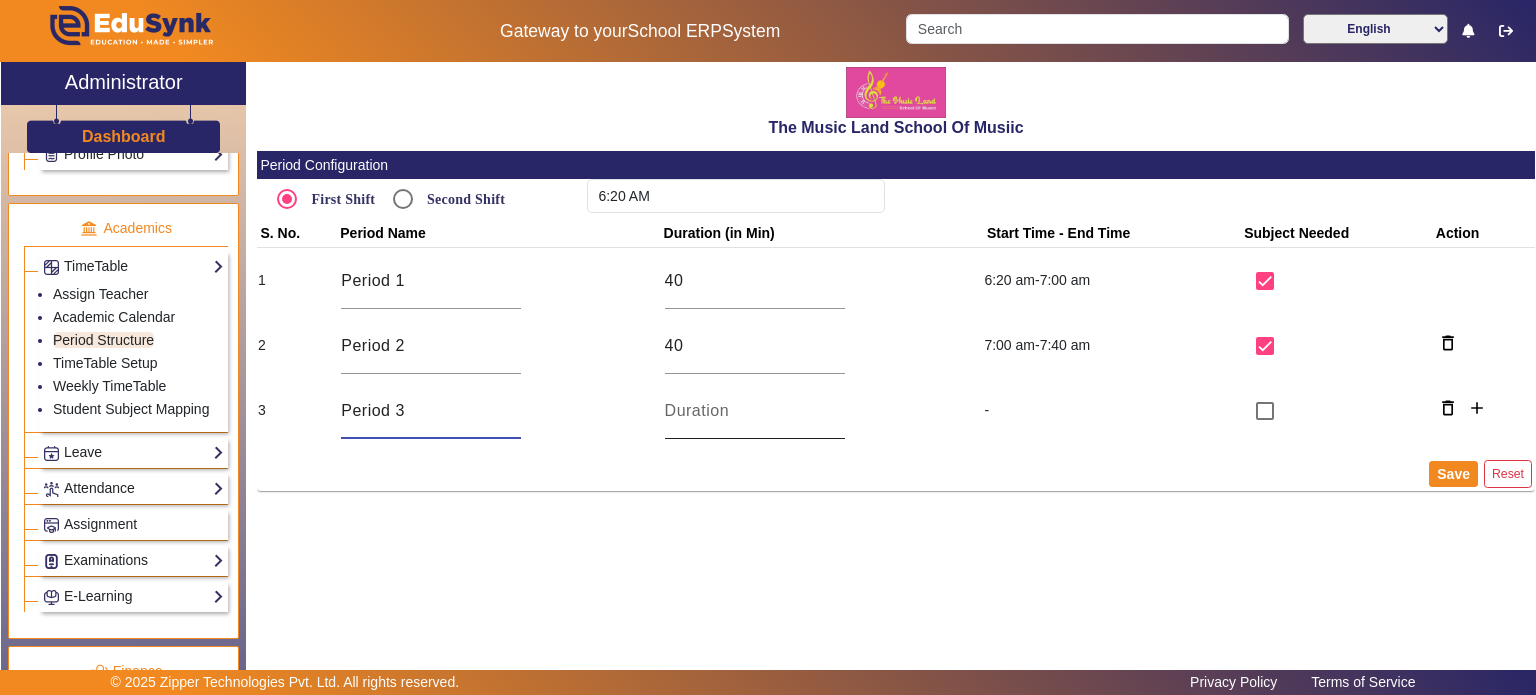 type on "Period 3" 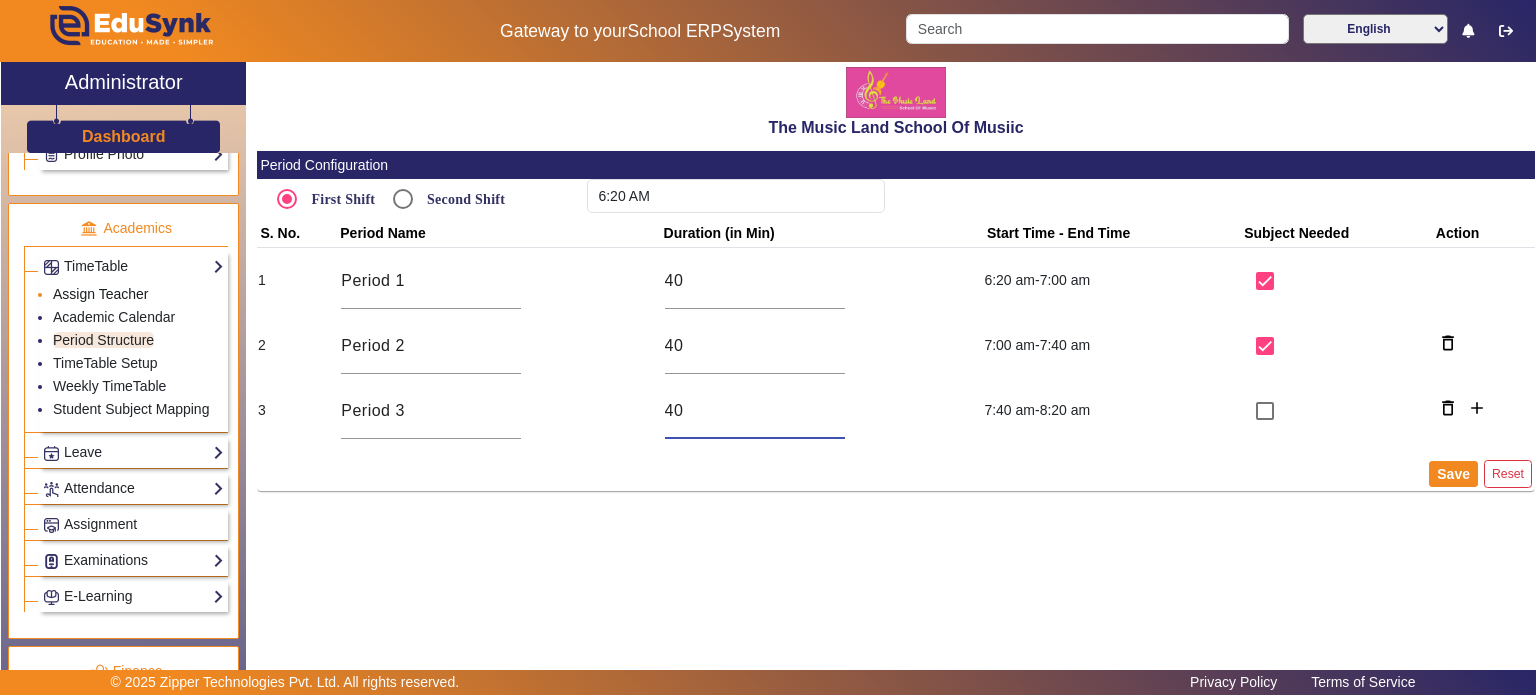 type on "40" 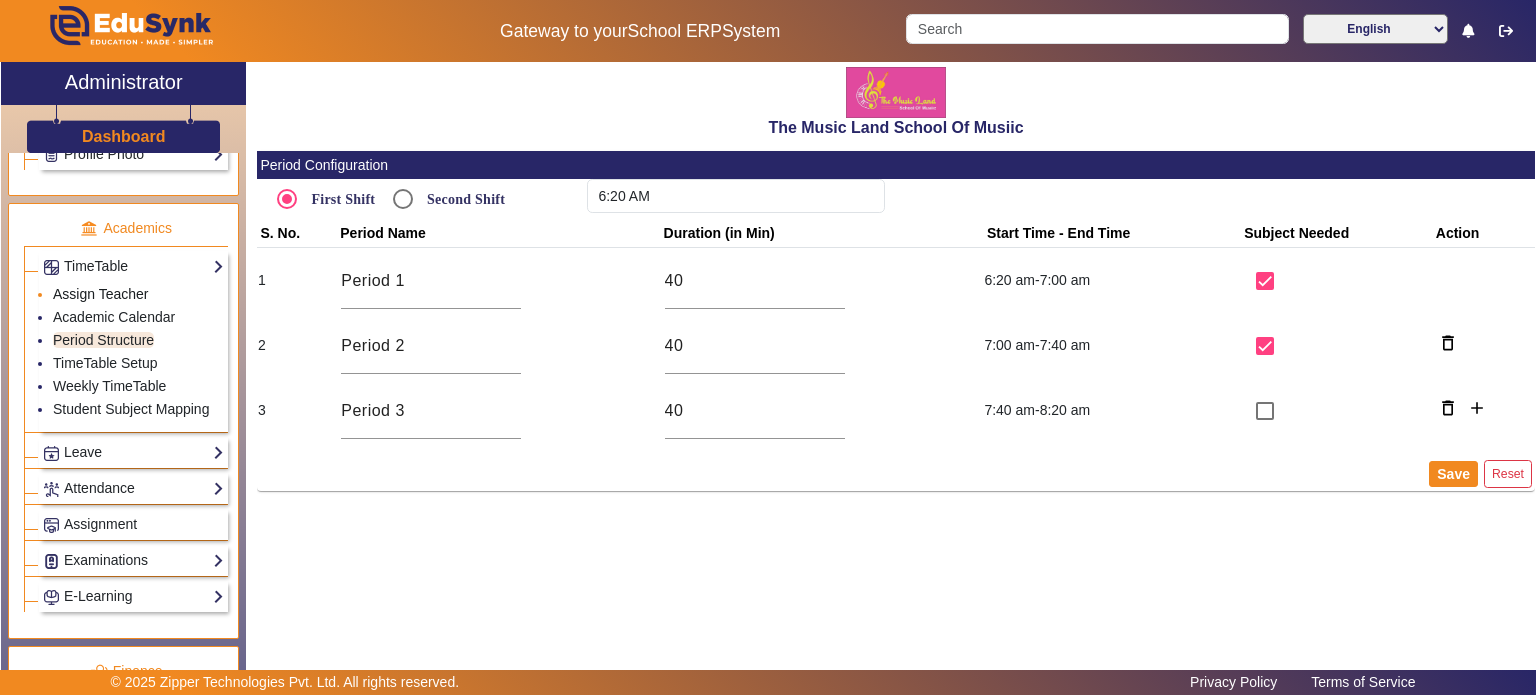 click on "Assign Teacher" 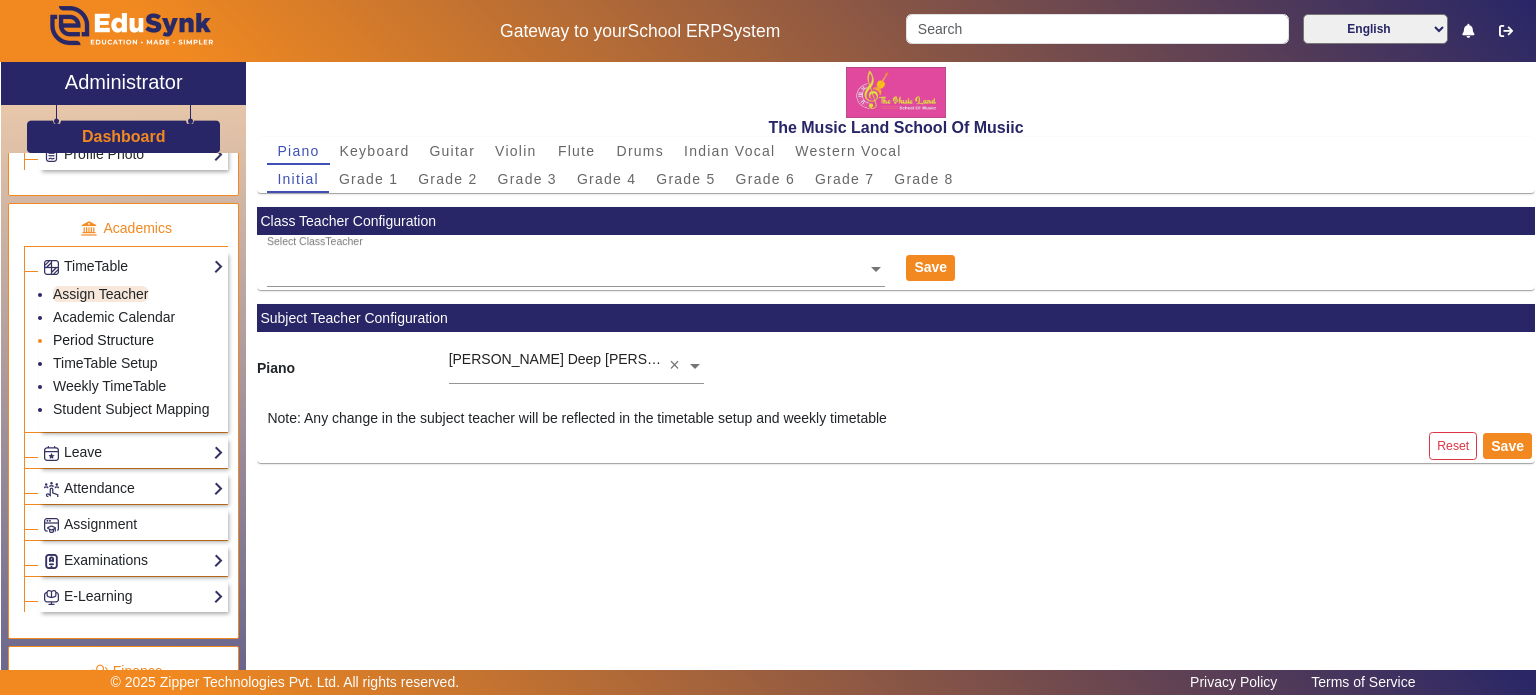 click on "Period Structure" 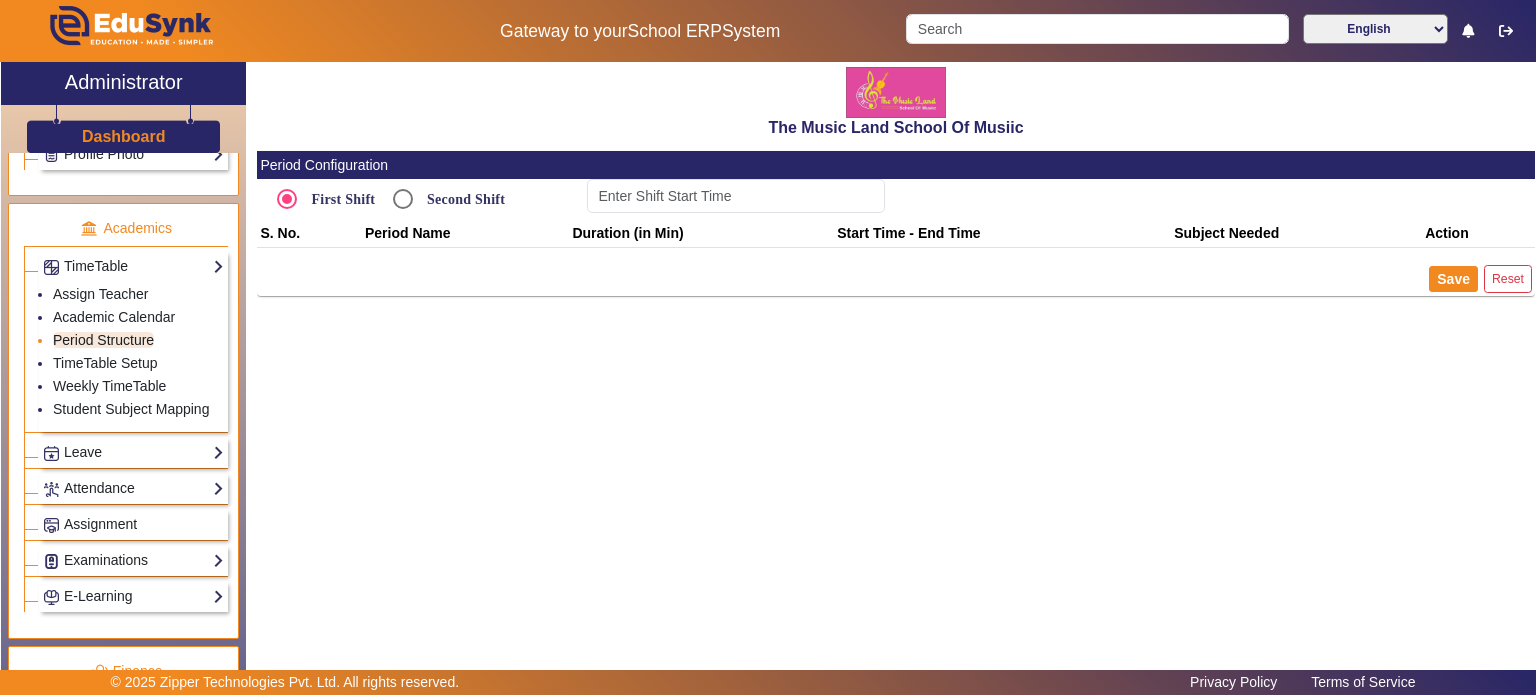 type on "6:20 AM" 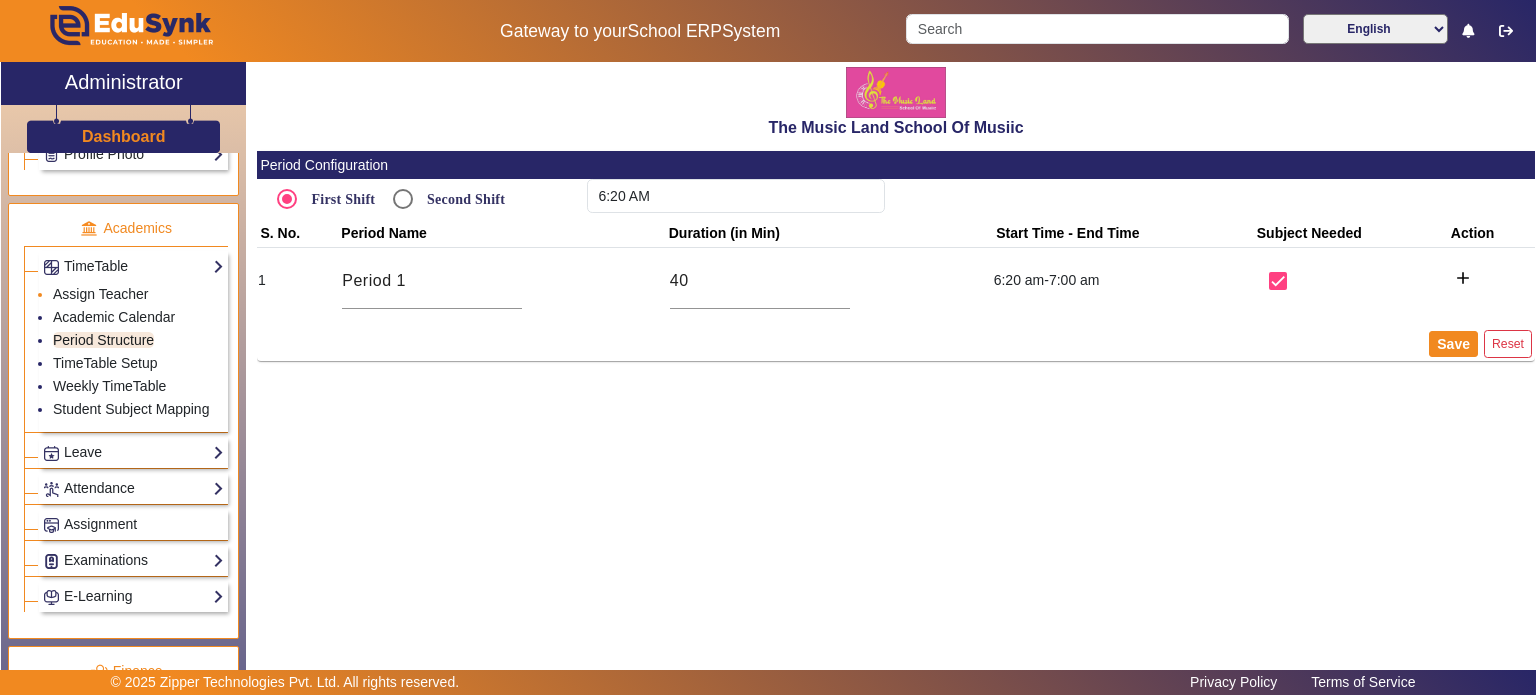 scroll, scrollTop: 0, scrollLeft: 0, axis: both 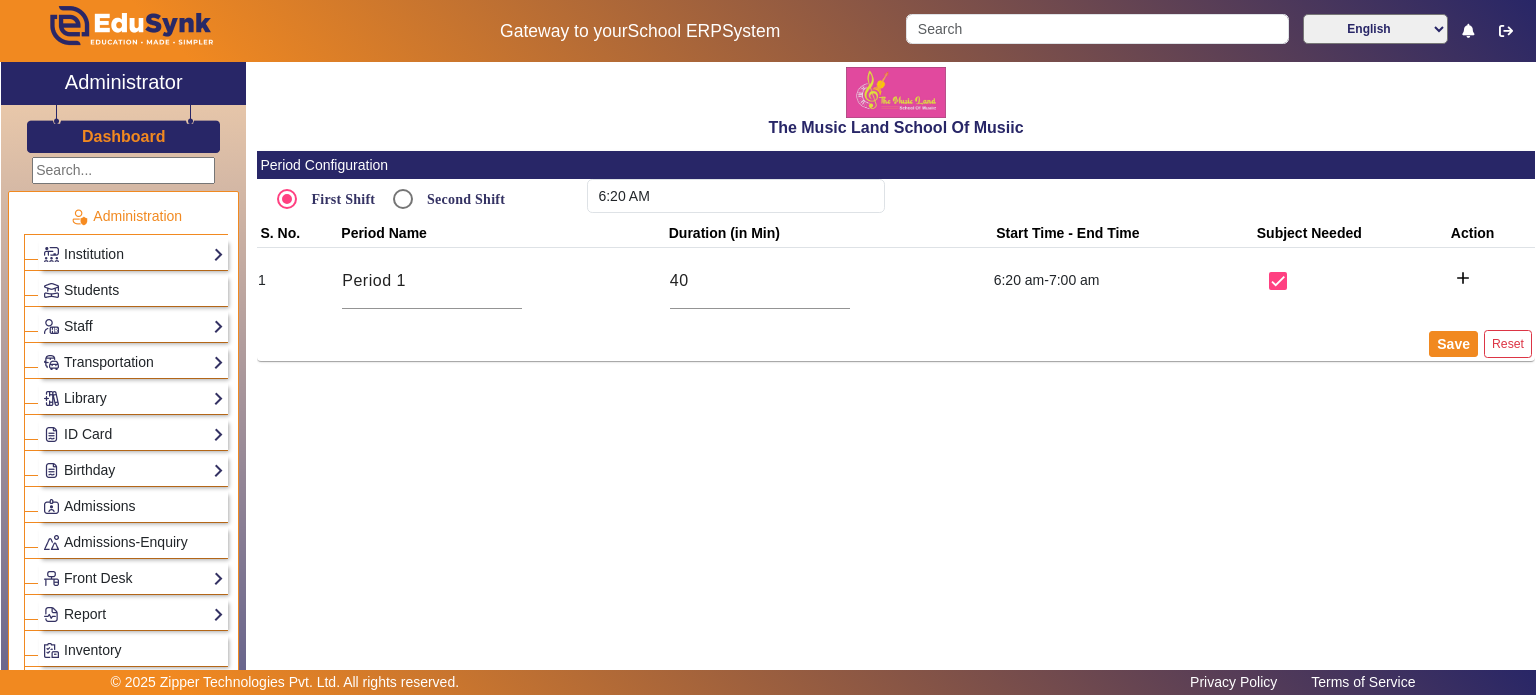 click on "Dashboard" 